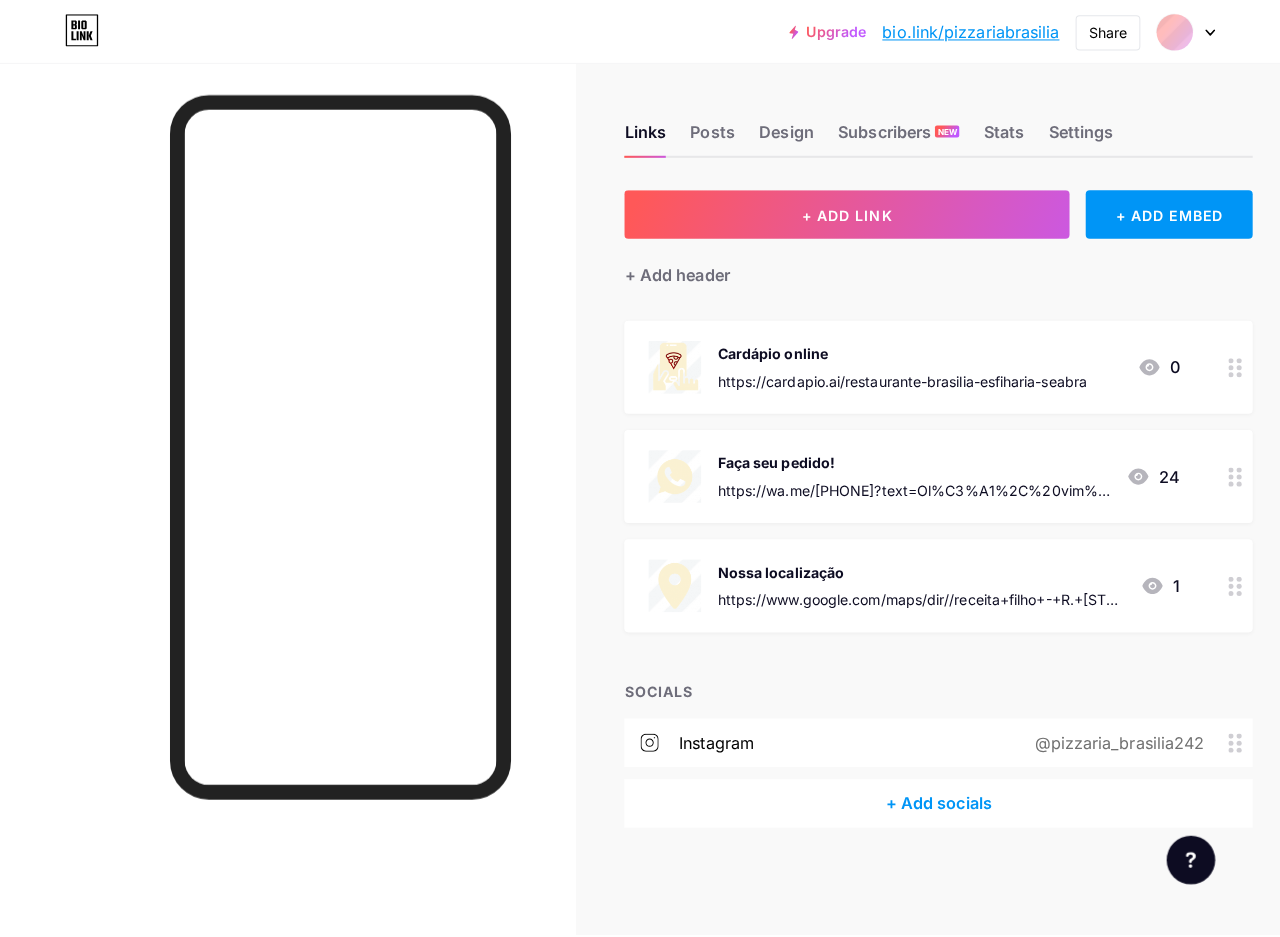 scroll, scrollTop: 0, scrollLeft: 0, axis: both 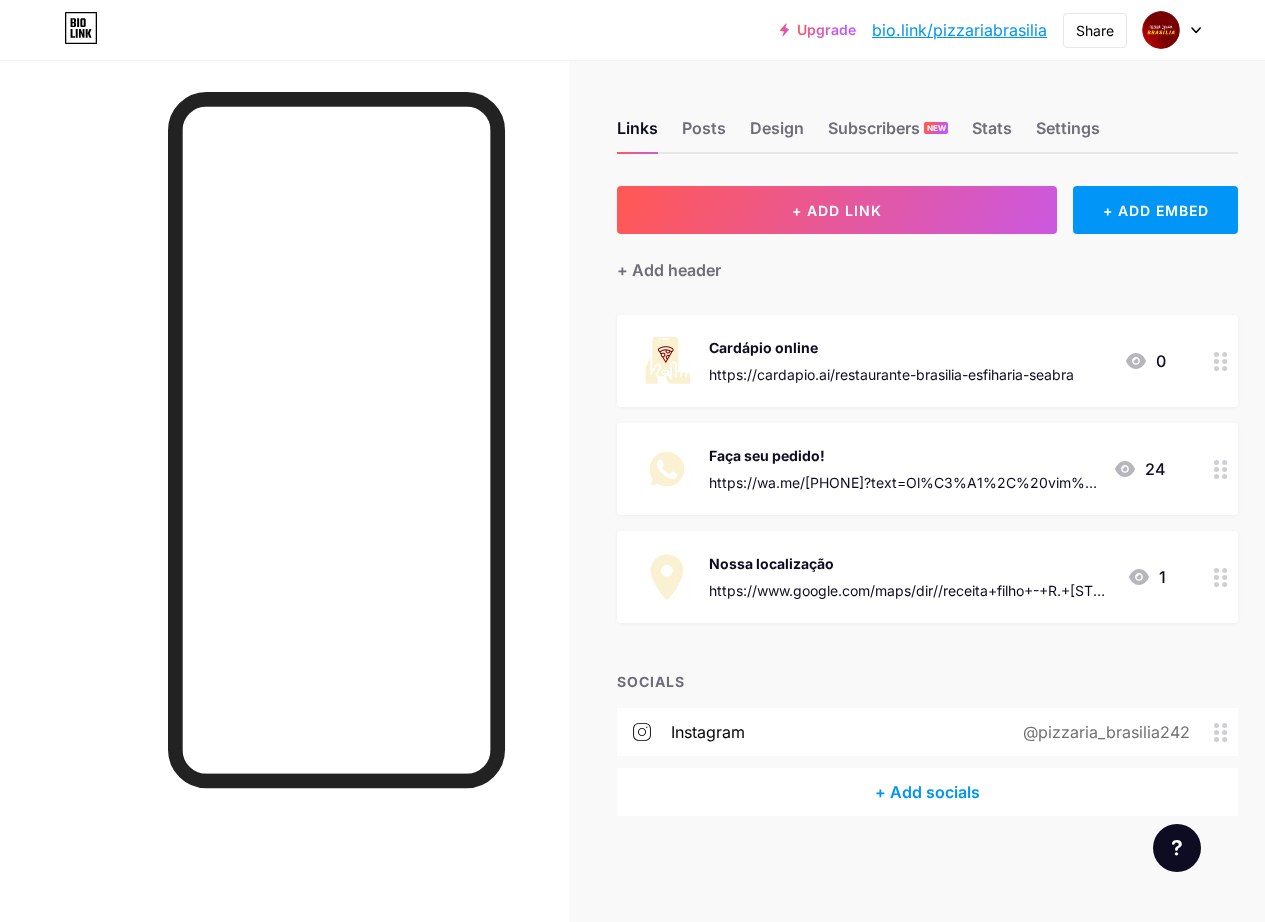 click 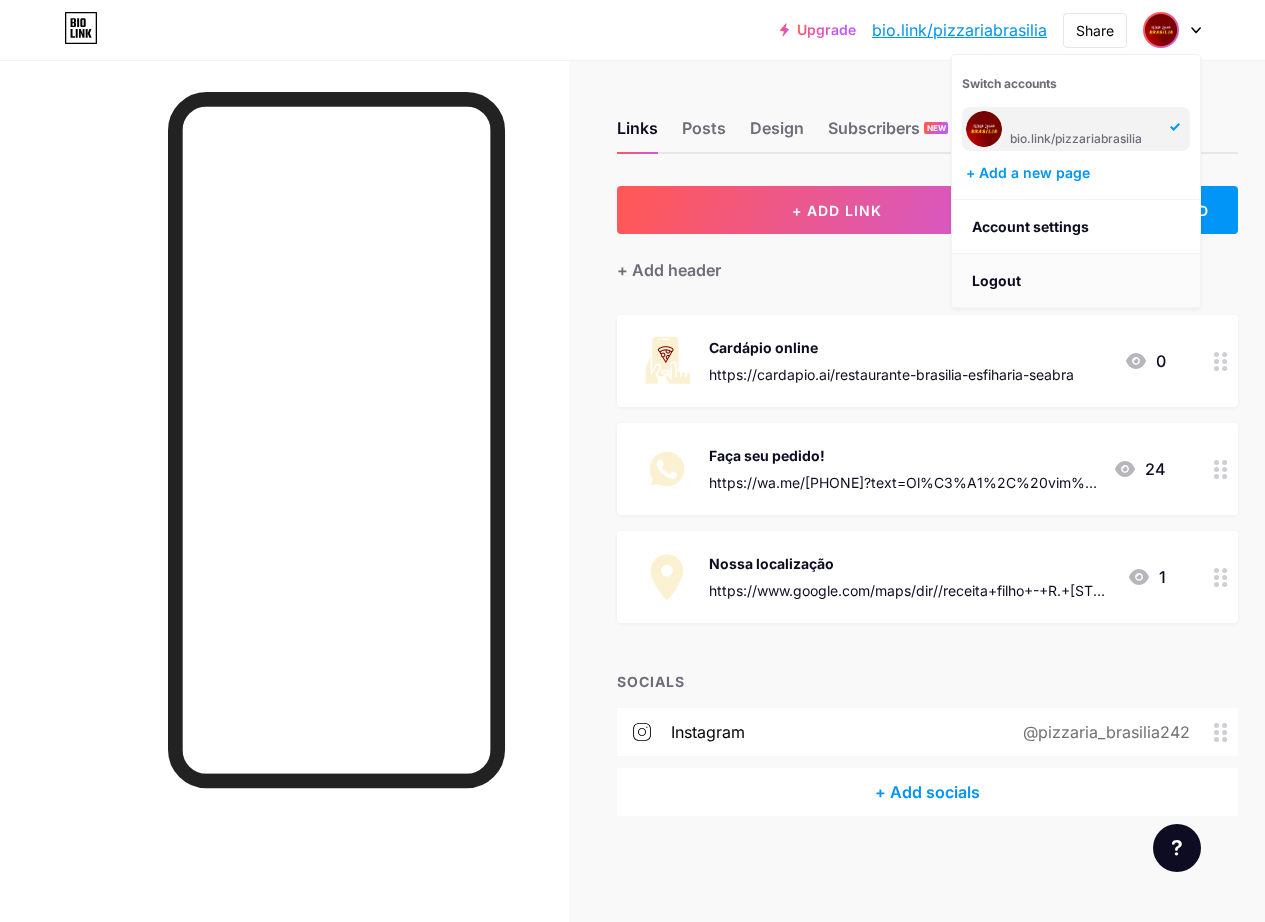 click on "Logout" at bounding box center (1076, 281) 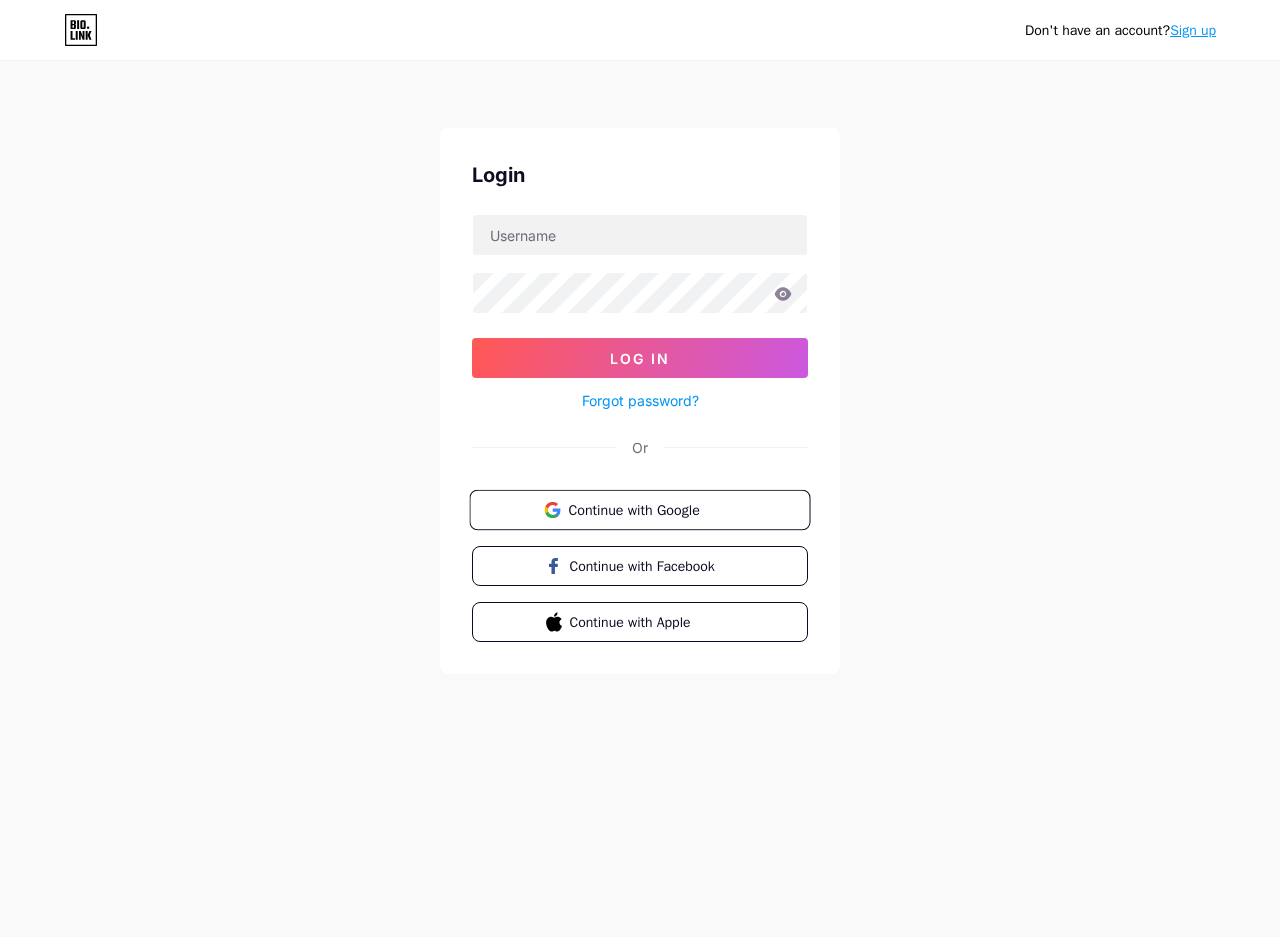 click on "Continue with Google" at bounding box center [639, 510] 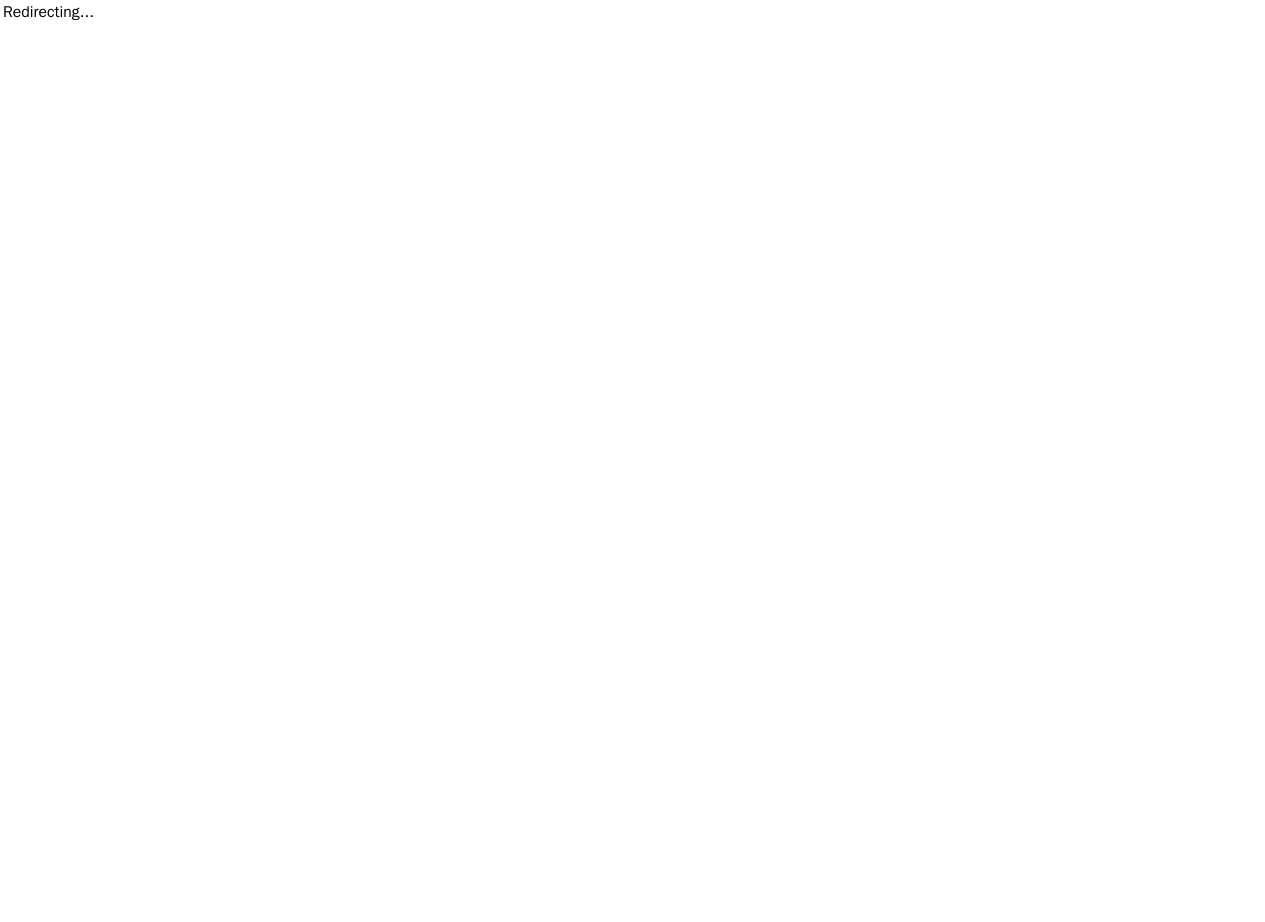 scroll, scrollTop: 0, scrollLeft: 0, axis: both 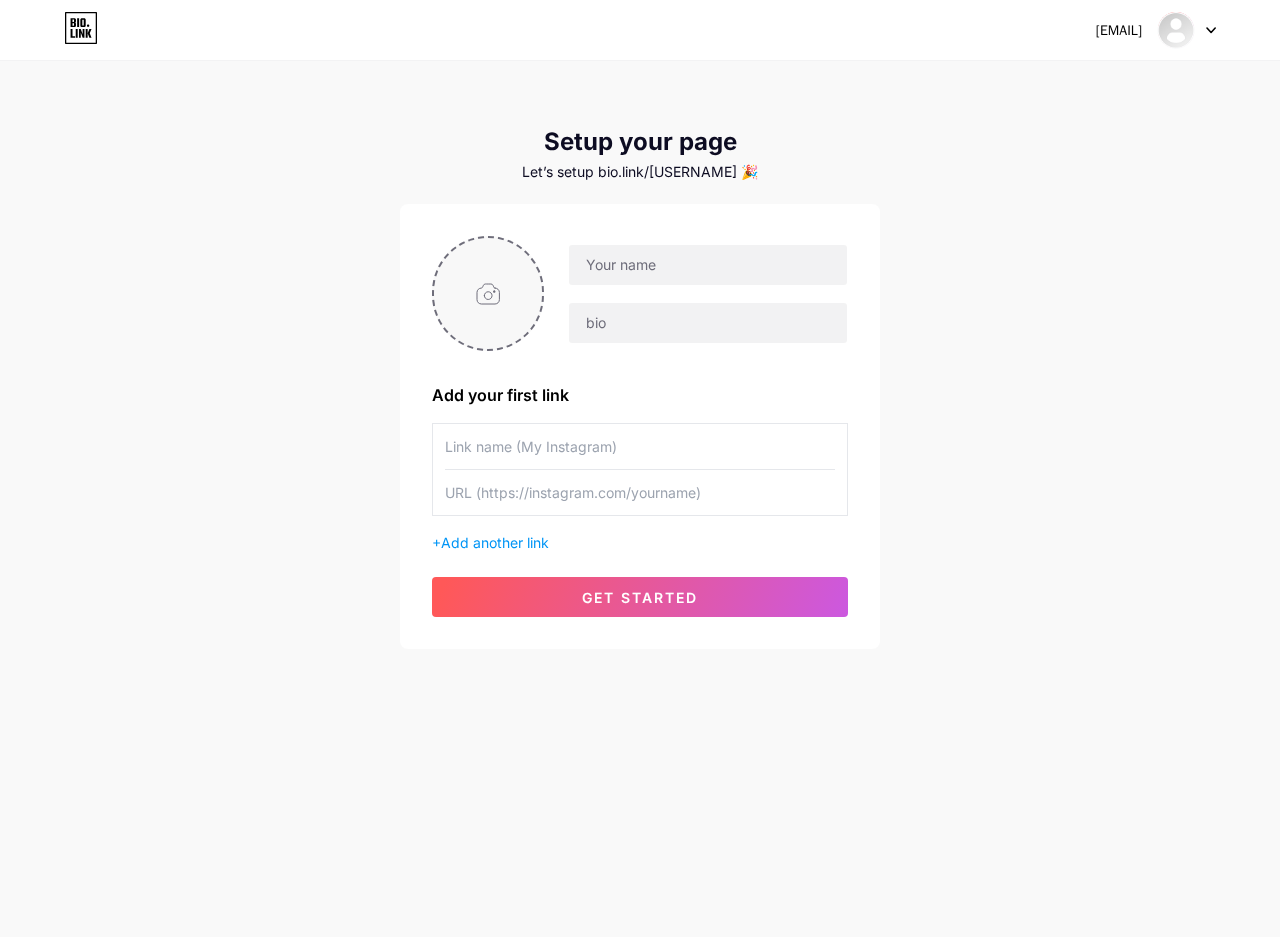 click at bounding box center [488, 293] 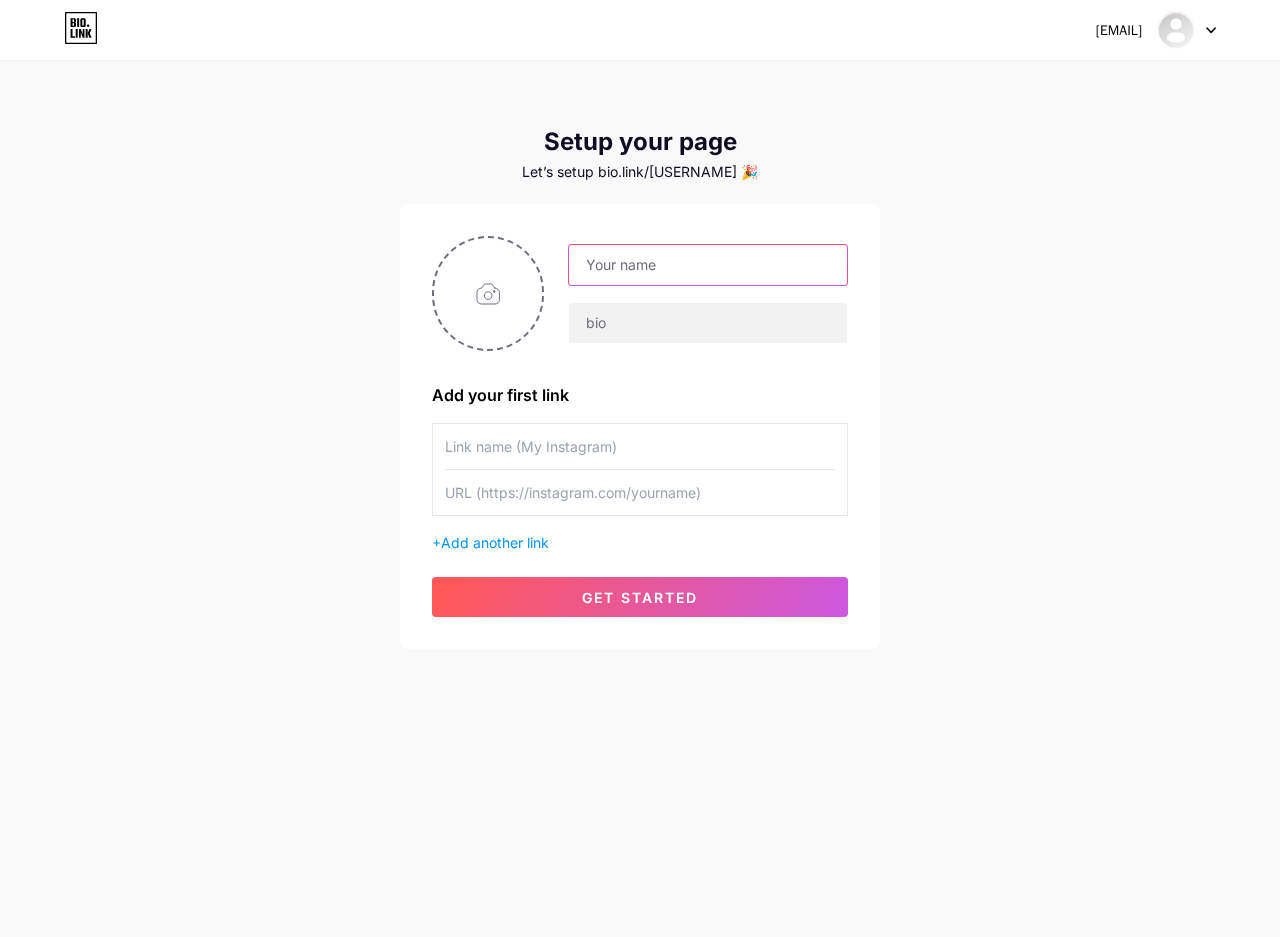 click at bounding box center (708, 265) 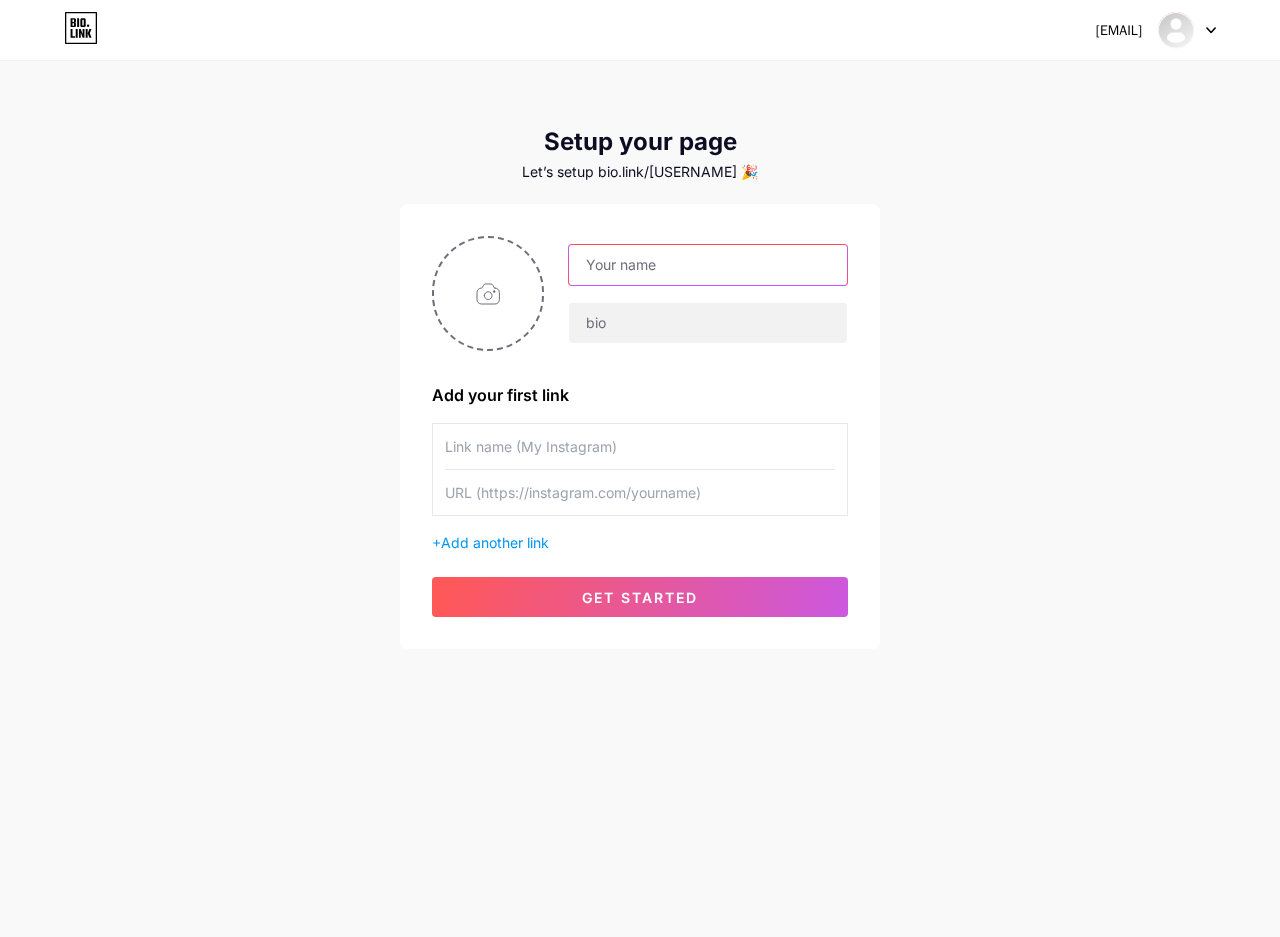 paste on "ㅤㅤ" 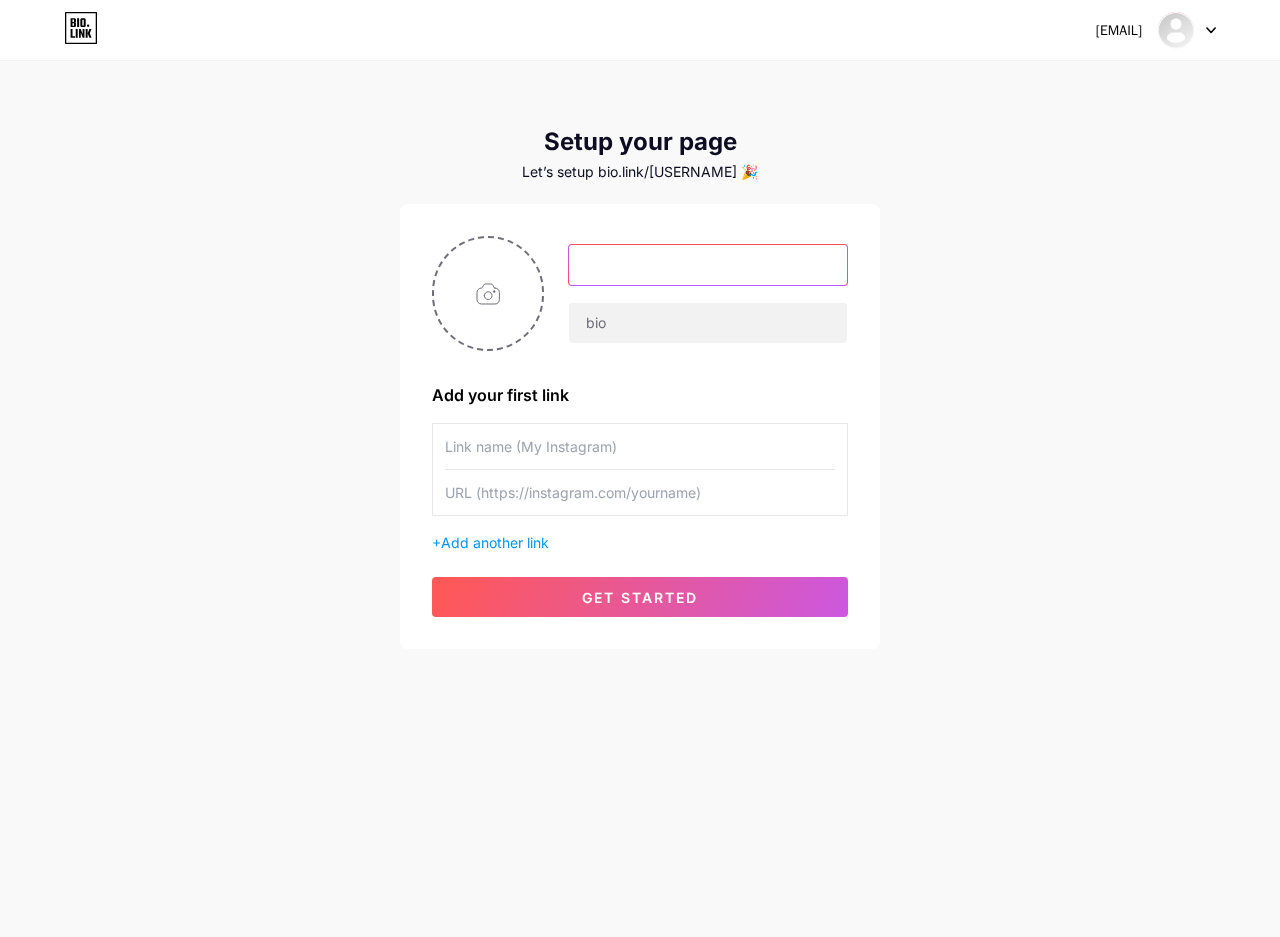 paste on "ㅤㅤ" 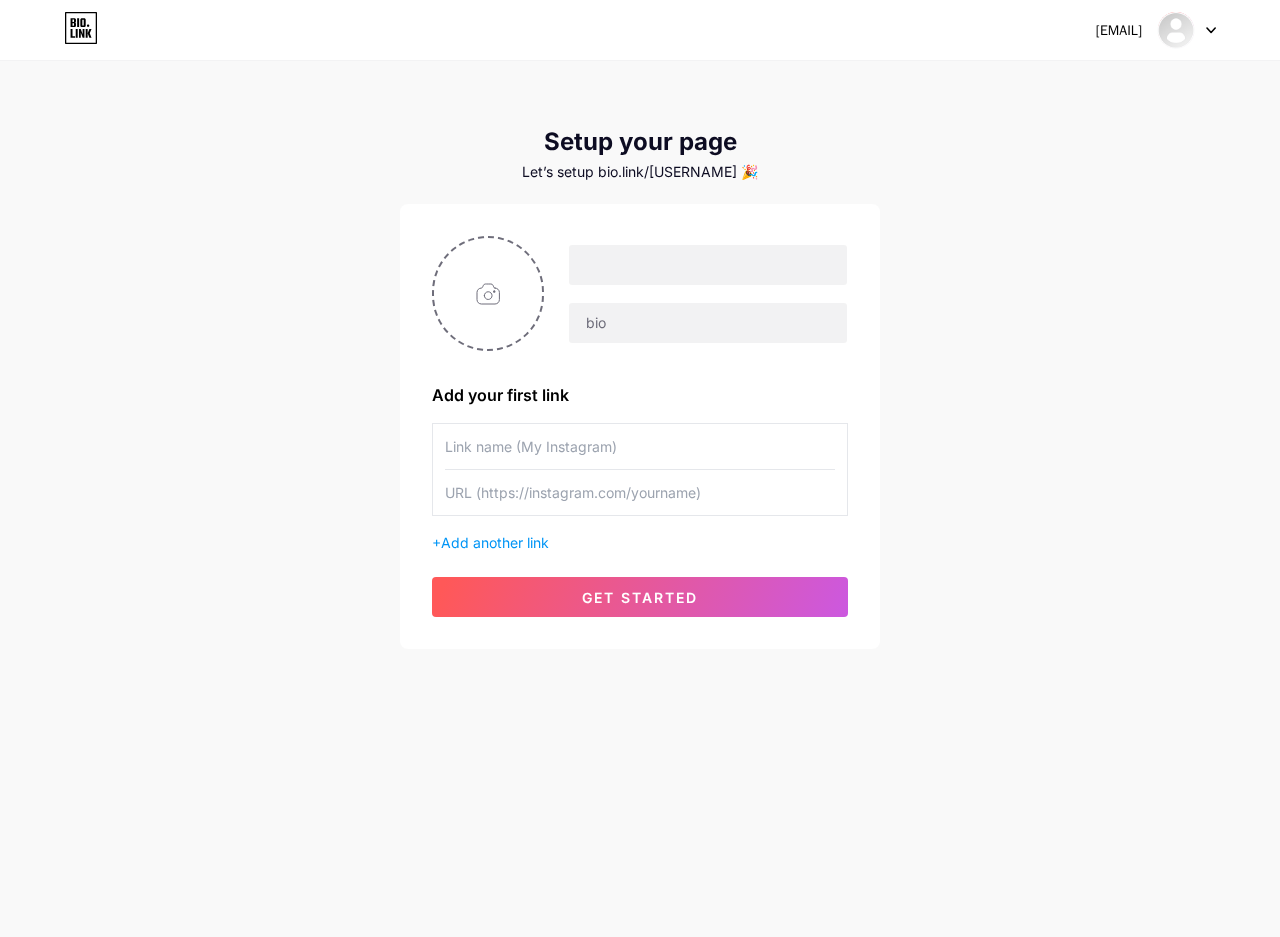 click on "[EMAIL]           Dashboard     Logout   Setup your page   Let’s setup bio.link/[USERNAME] 🎉               ㅤㅤㅤㅤ         Add your first link
+  Add another link     get started" at bounding box center (640, 356) 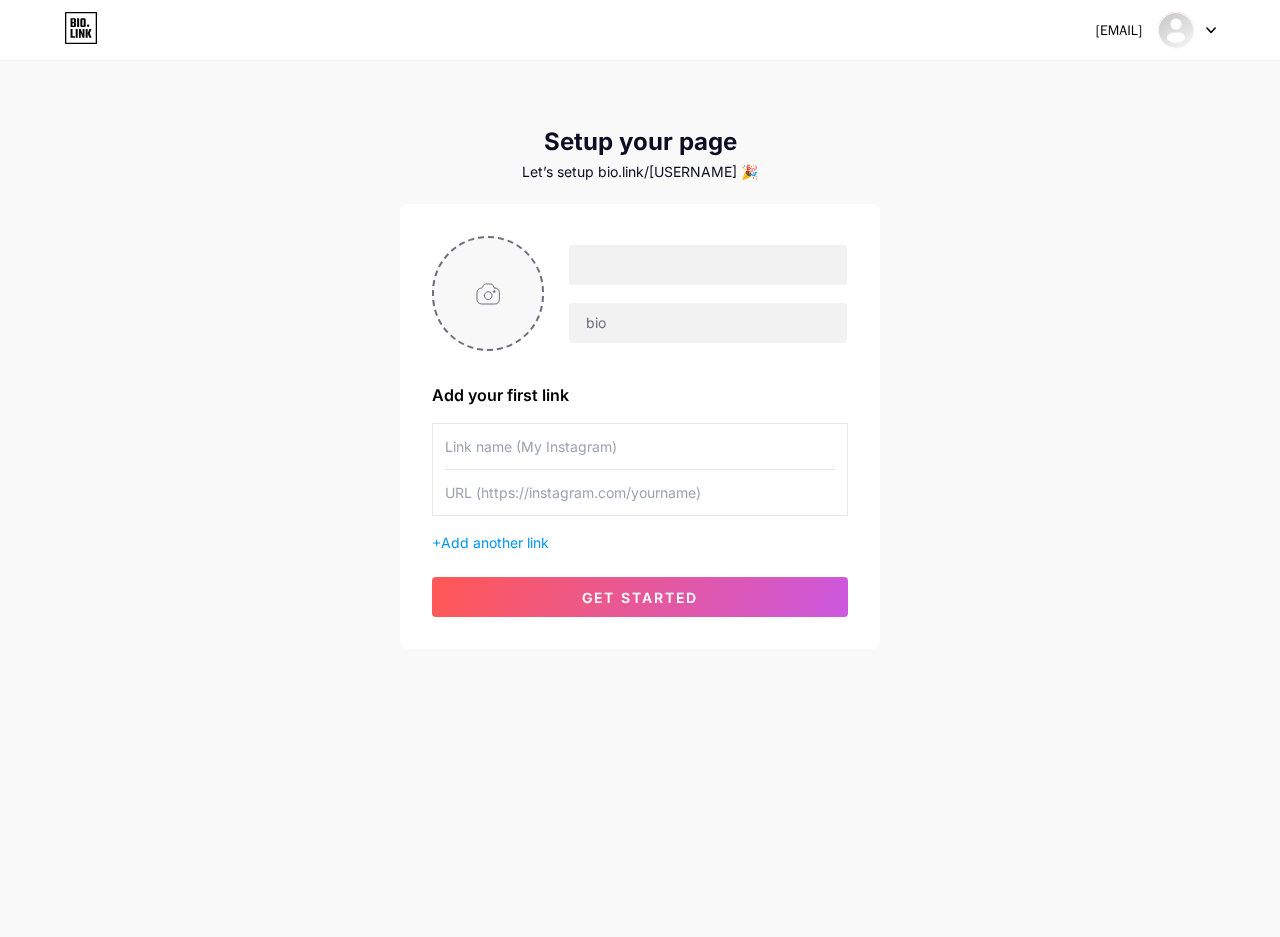 click at bounding box center [488, 293] 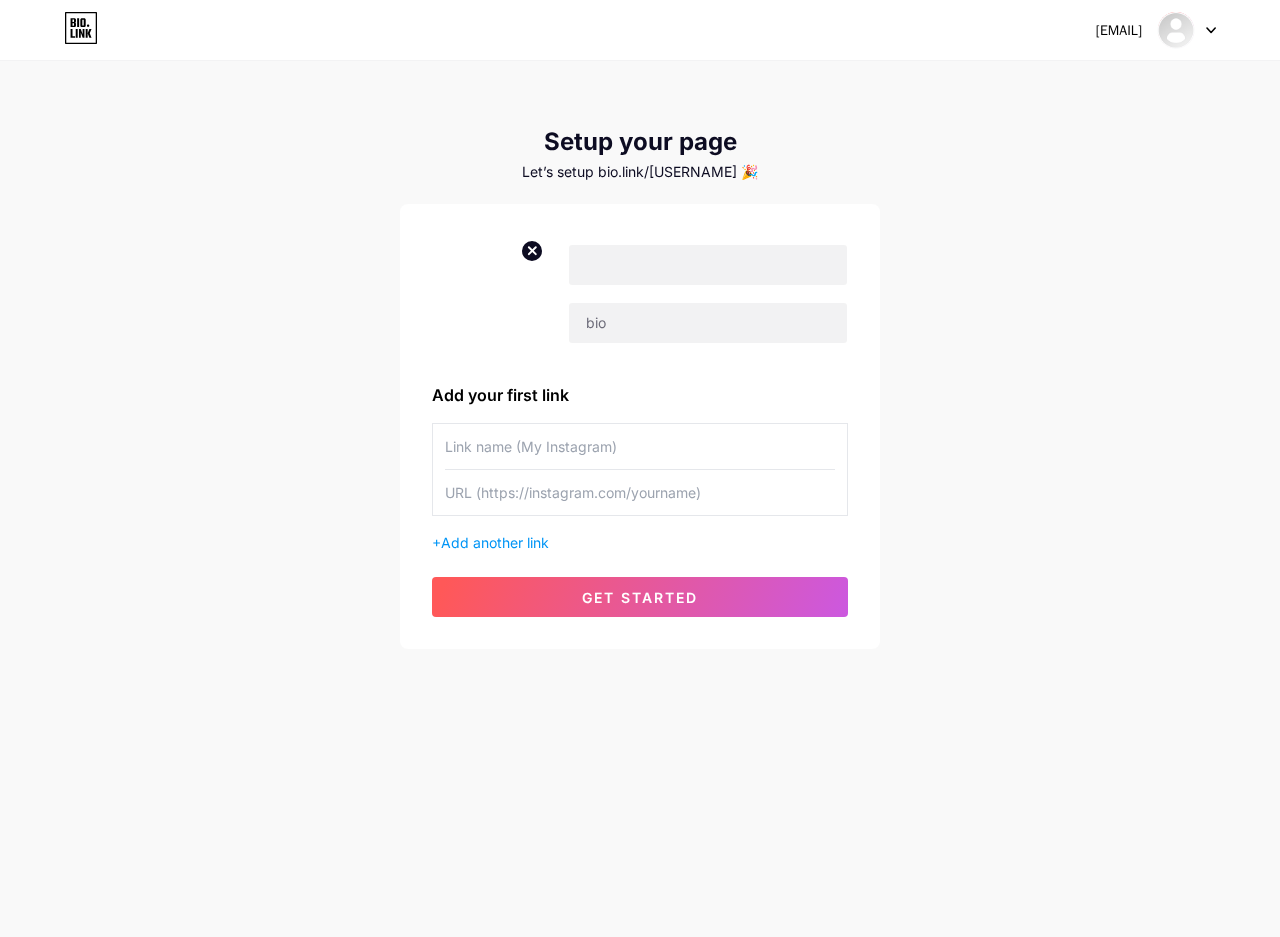 click at bounding box center [640, 446] 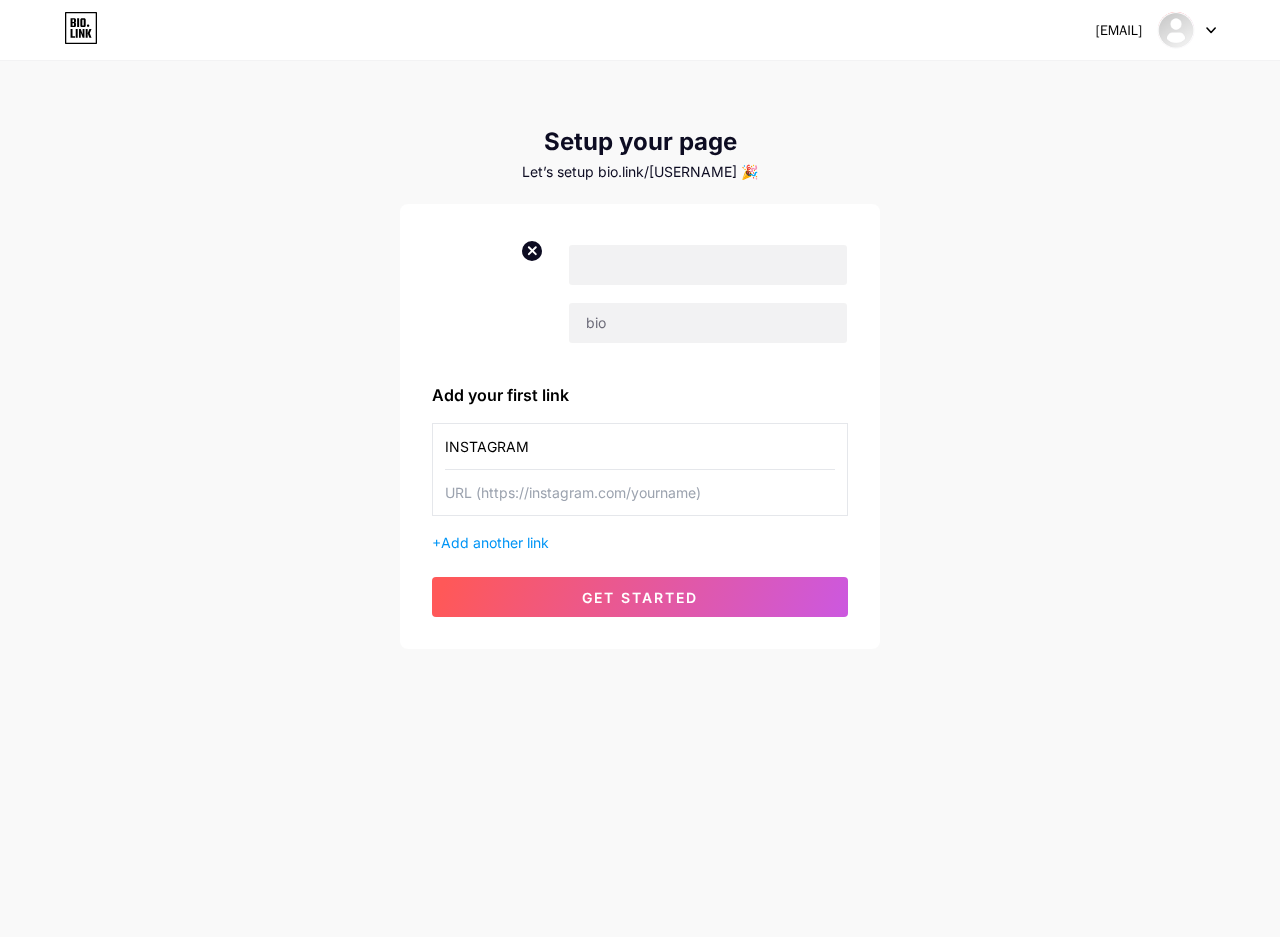 type on "INSTAGRAM" 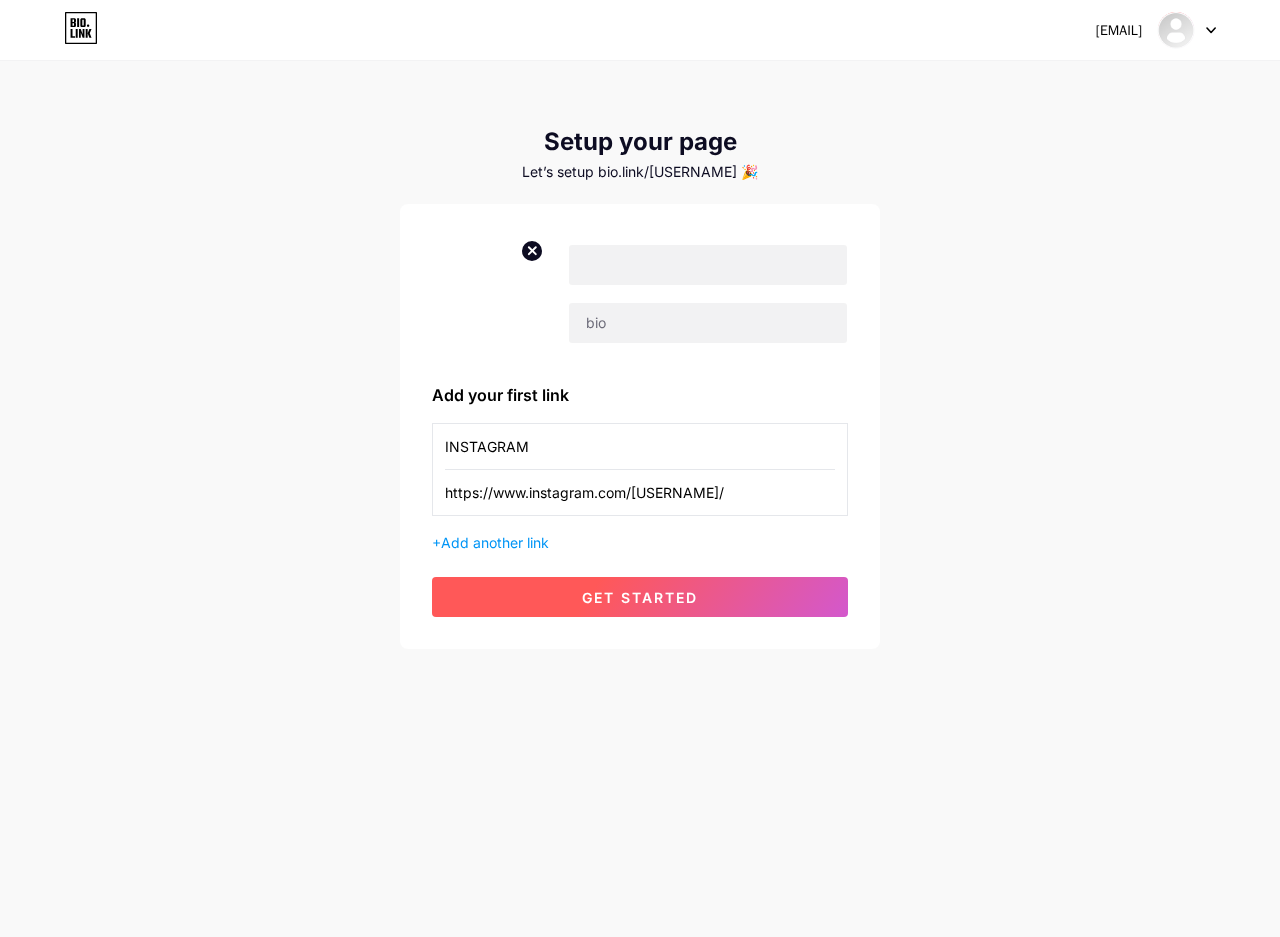 type on "https://www.instagram.com/[USERNAME]/" 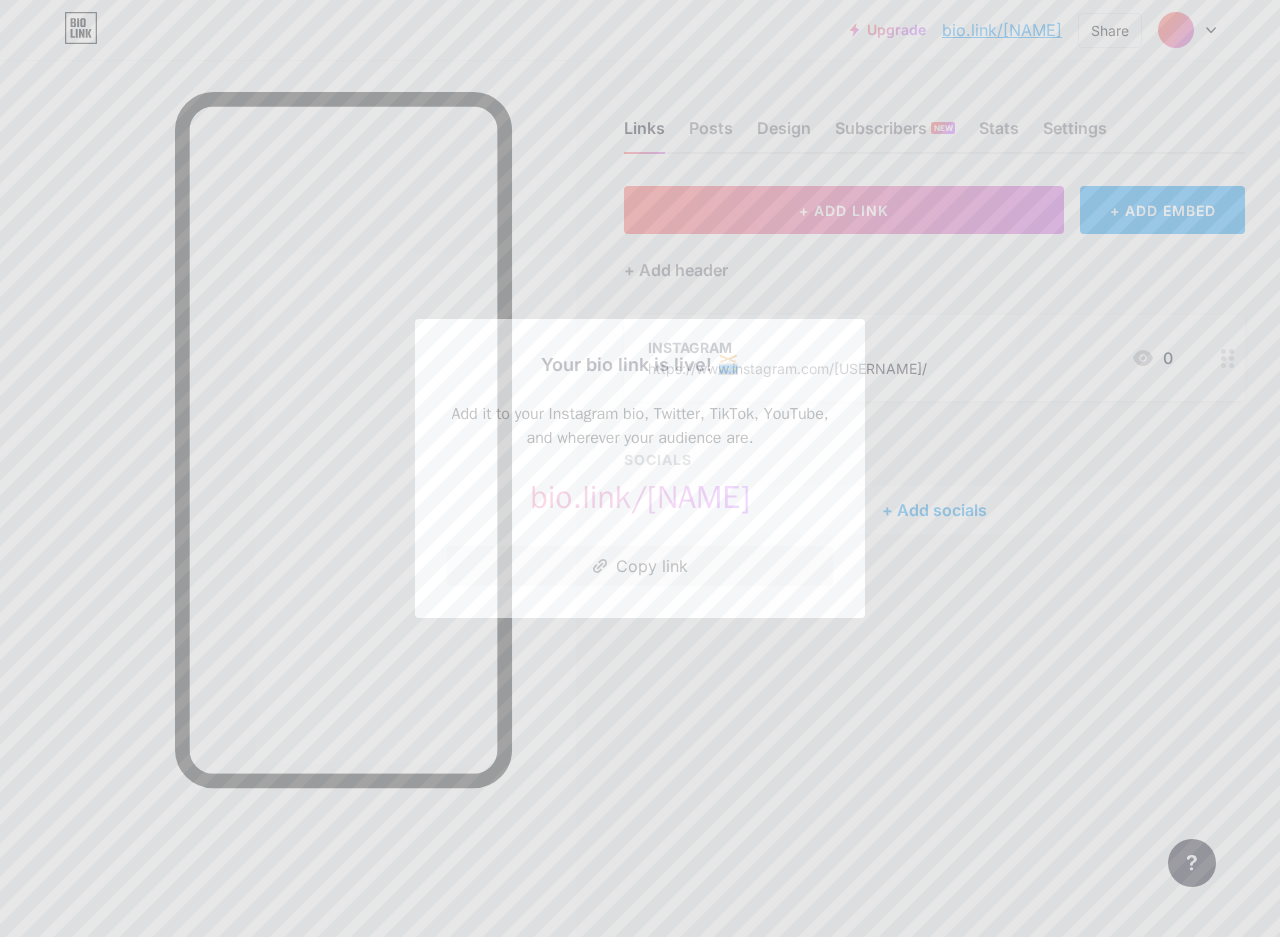 click at bounding box center (640, 468) 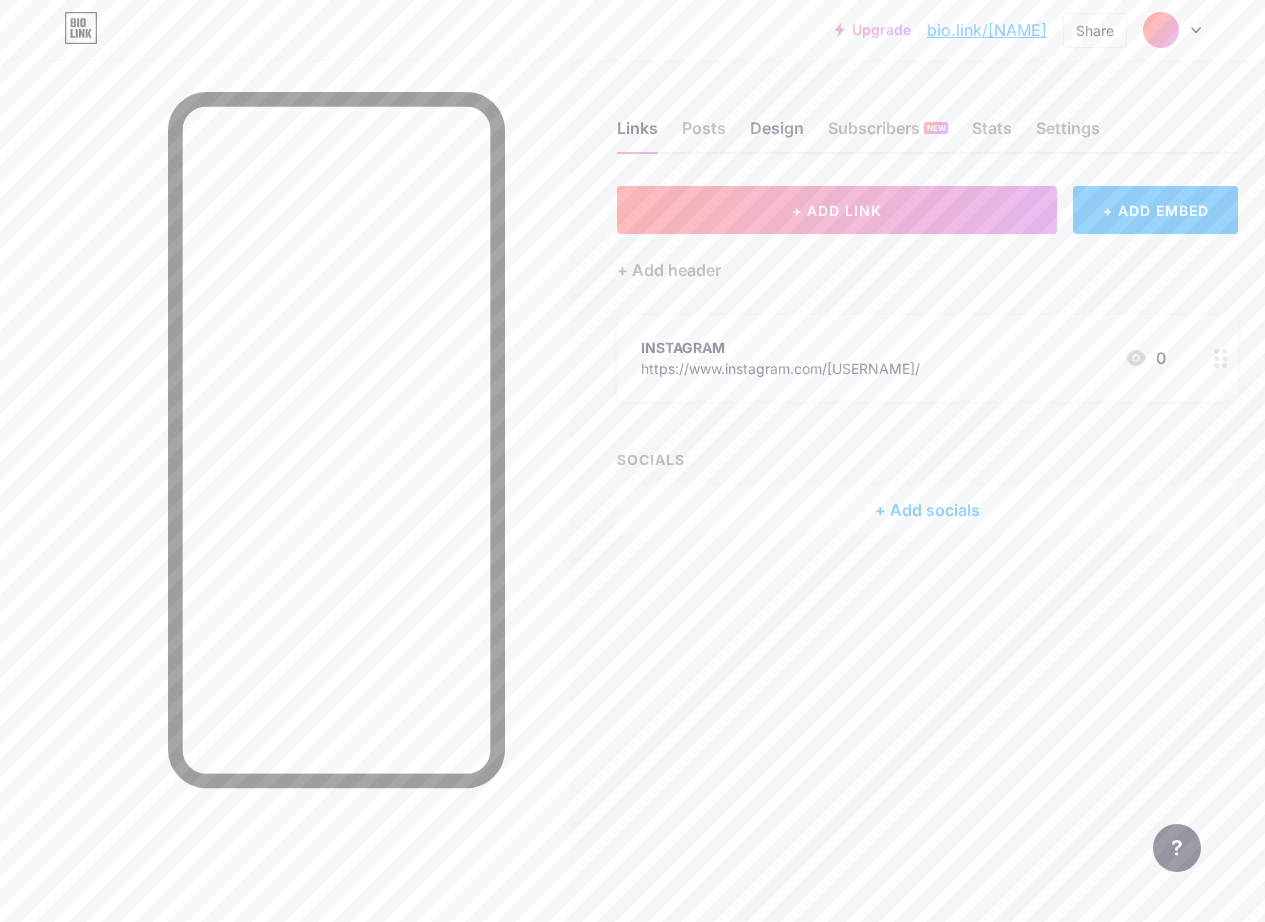 click on "Design" at bounding box center (777, 134) 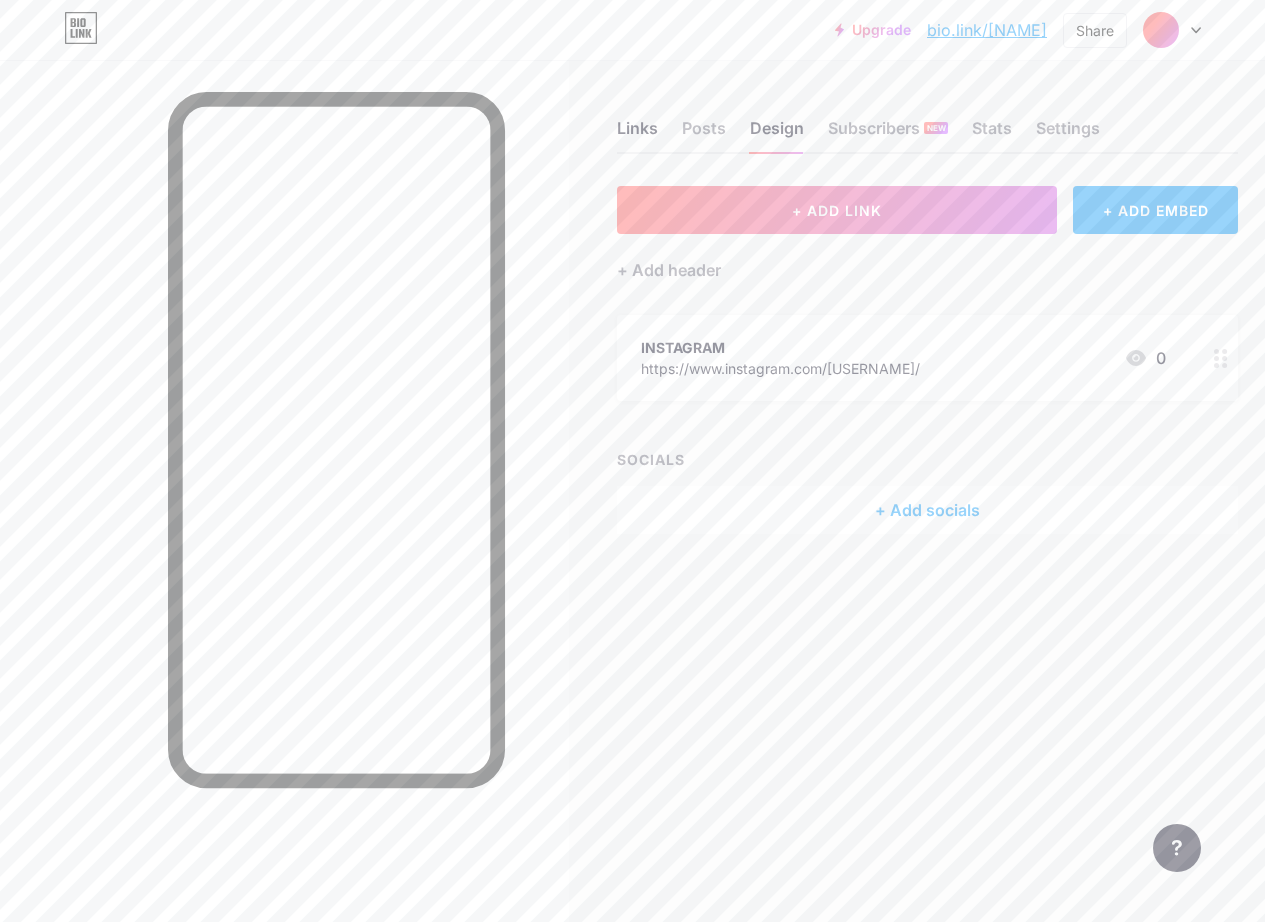 scroll, scrollTop: 10, scrollLeft: 0, axis: vertical 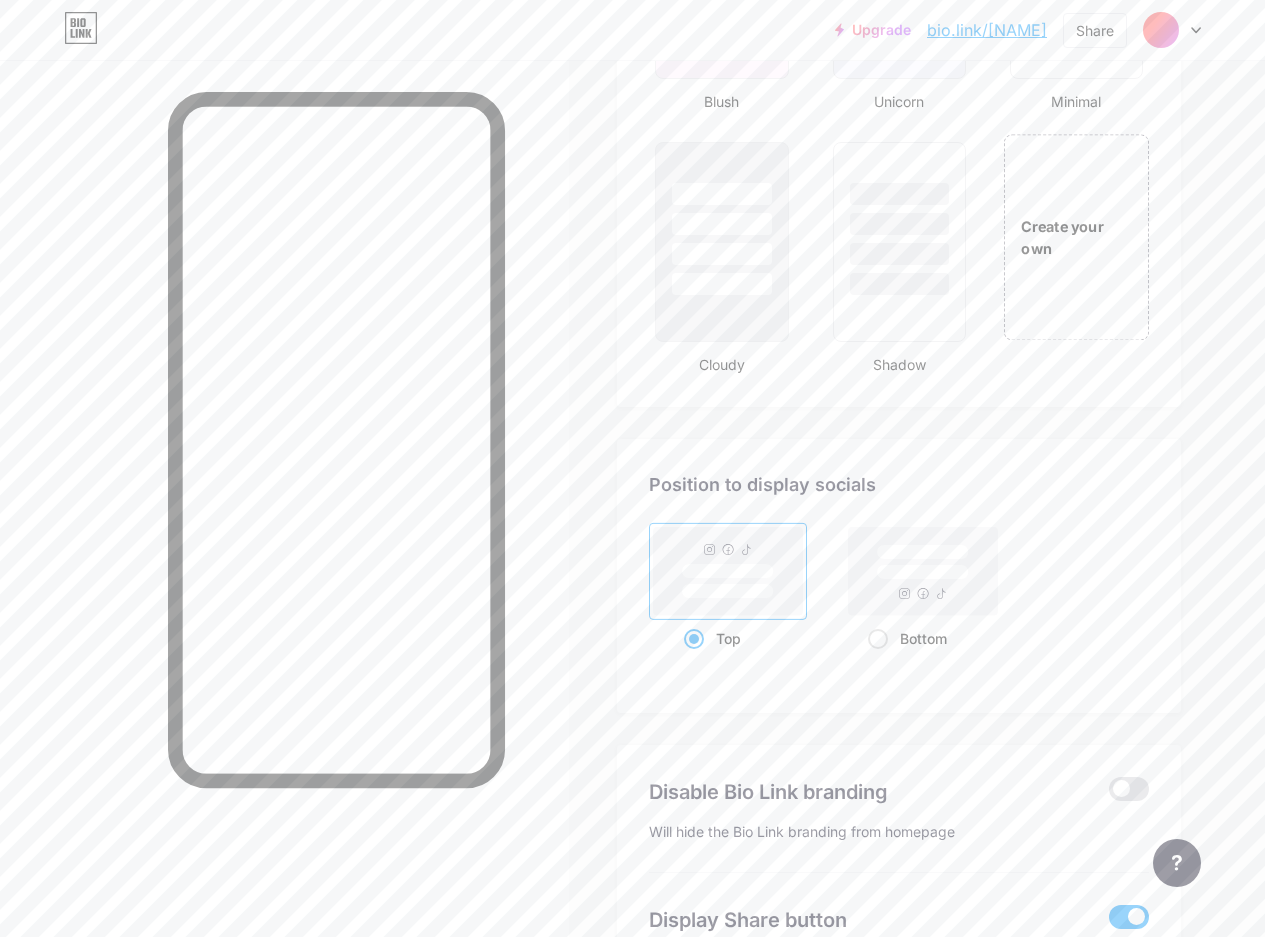 click on "Create your own" at bounding box center [1076, 237] 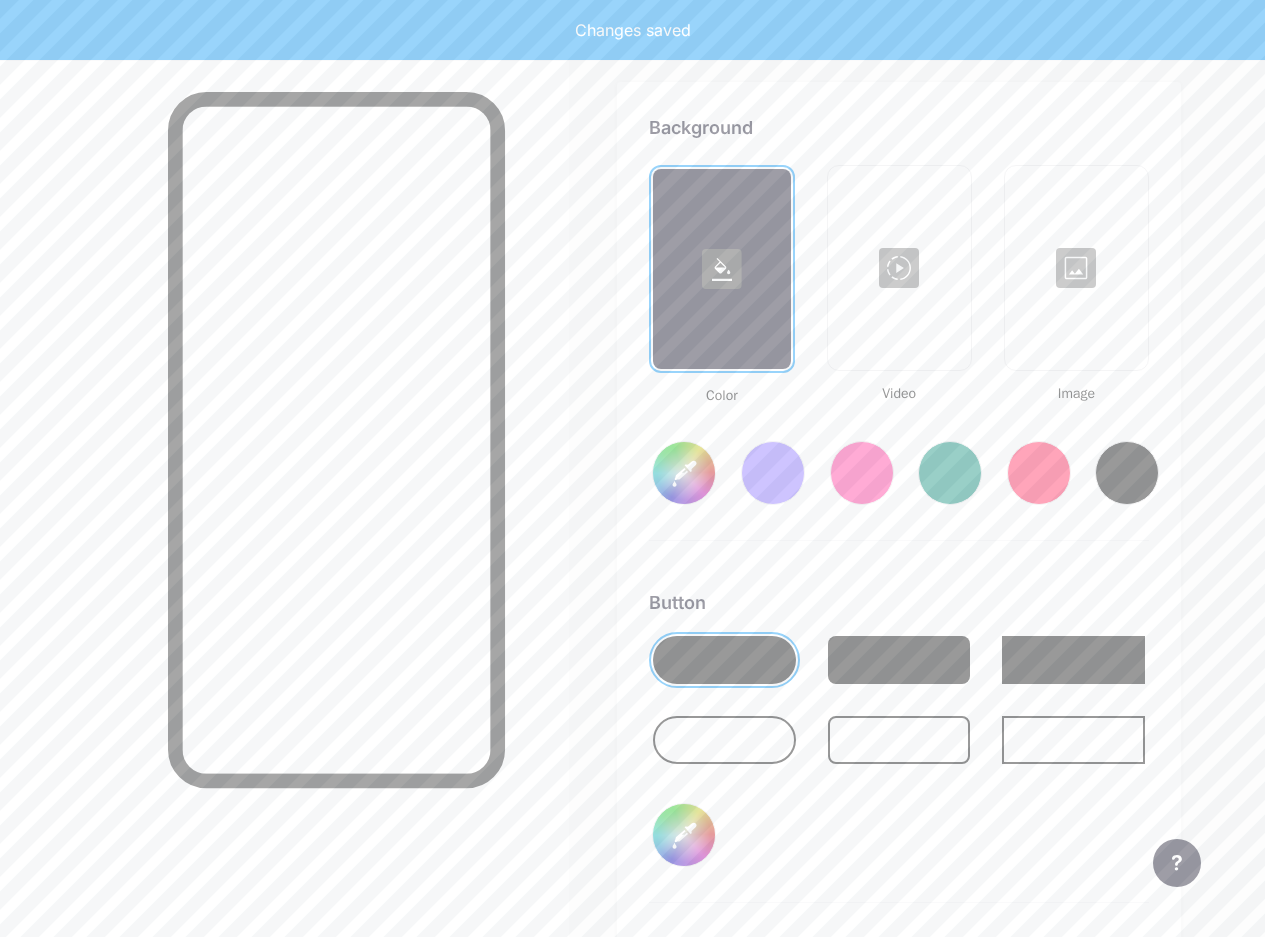 scroll, scrollTop: 2655, scrollLeft: 0, axis: vertical 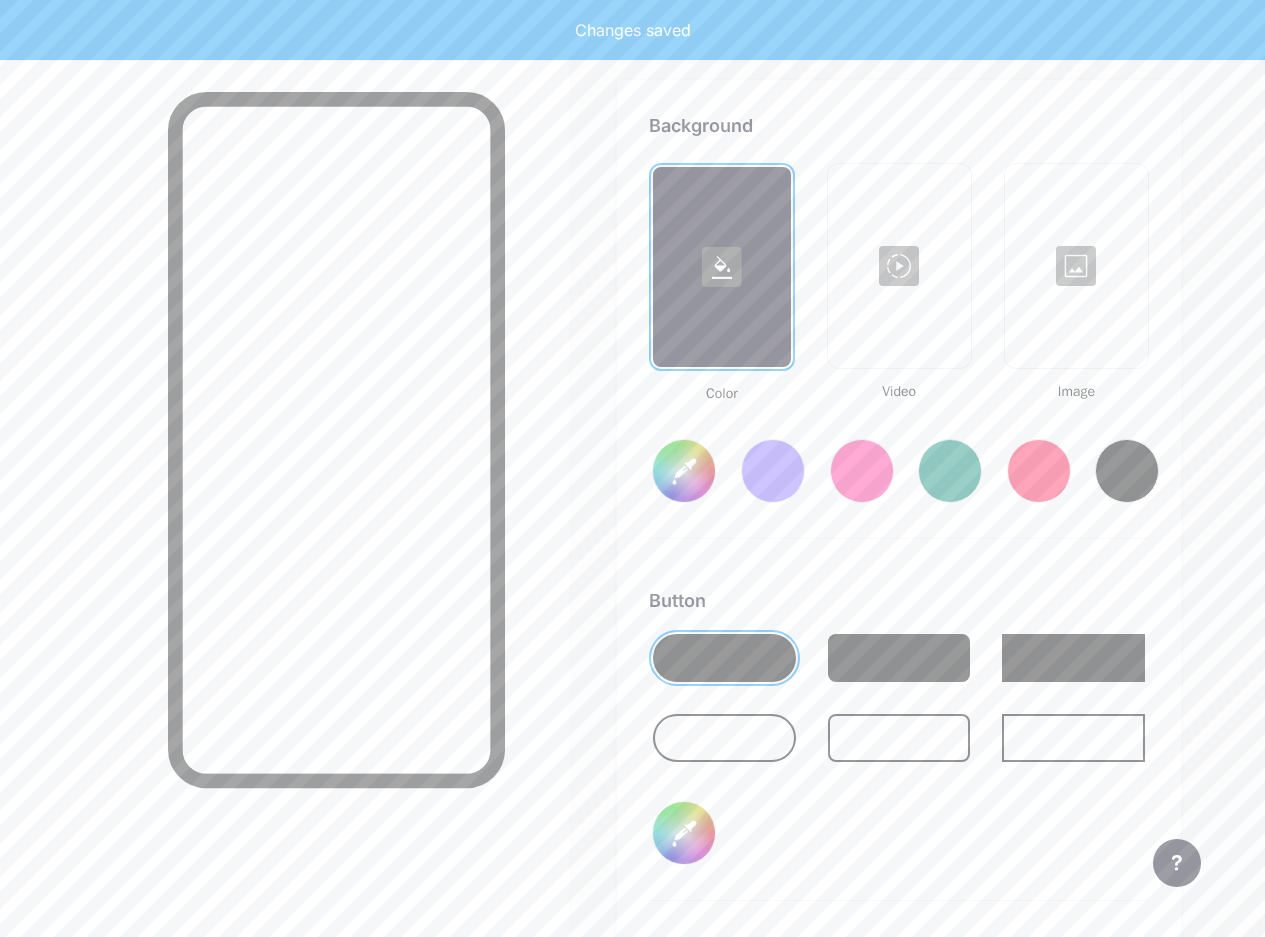 type on "#ffffff" 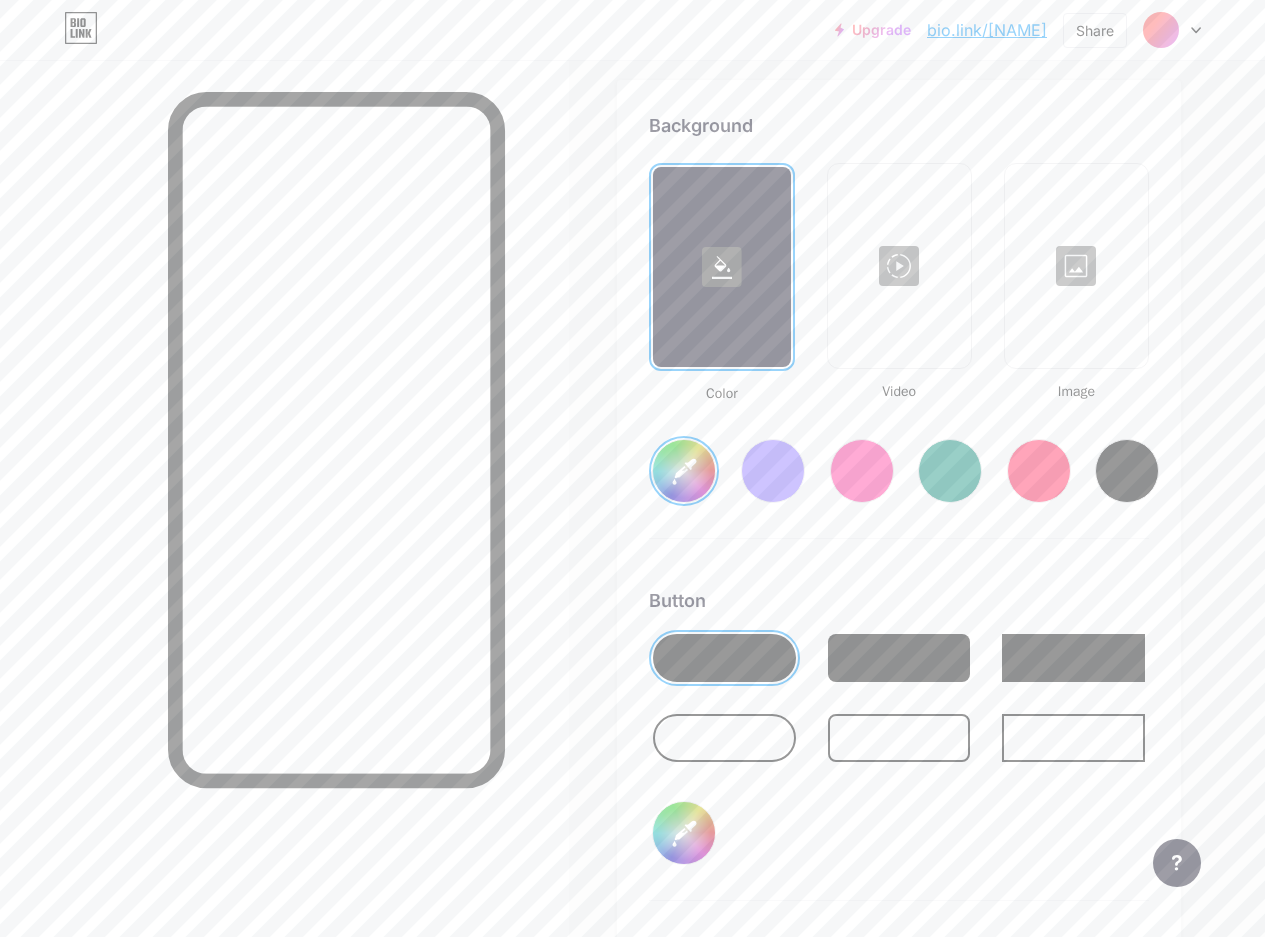 click on "#ffffff" at bounding box center [684, 471] 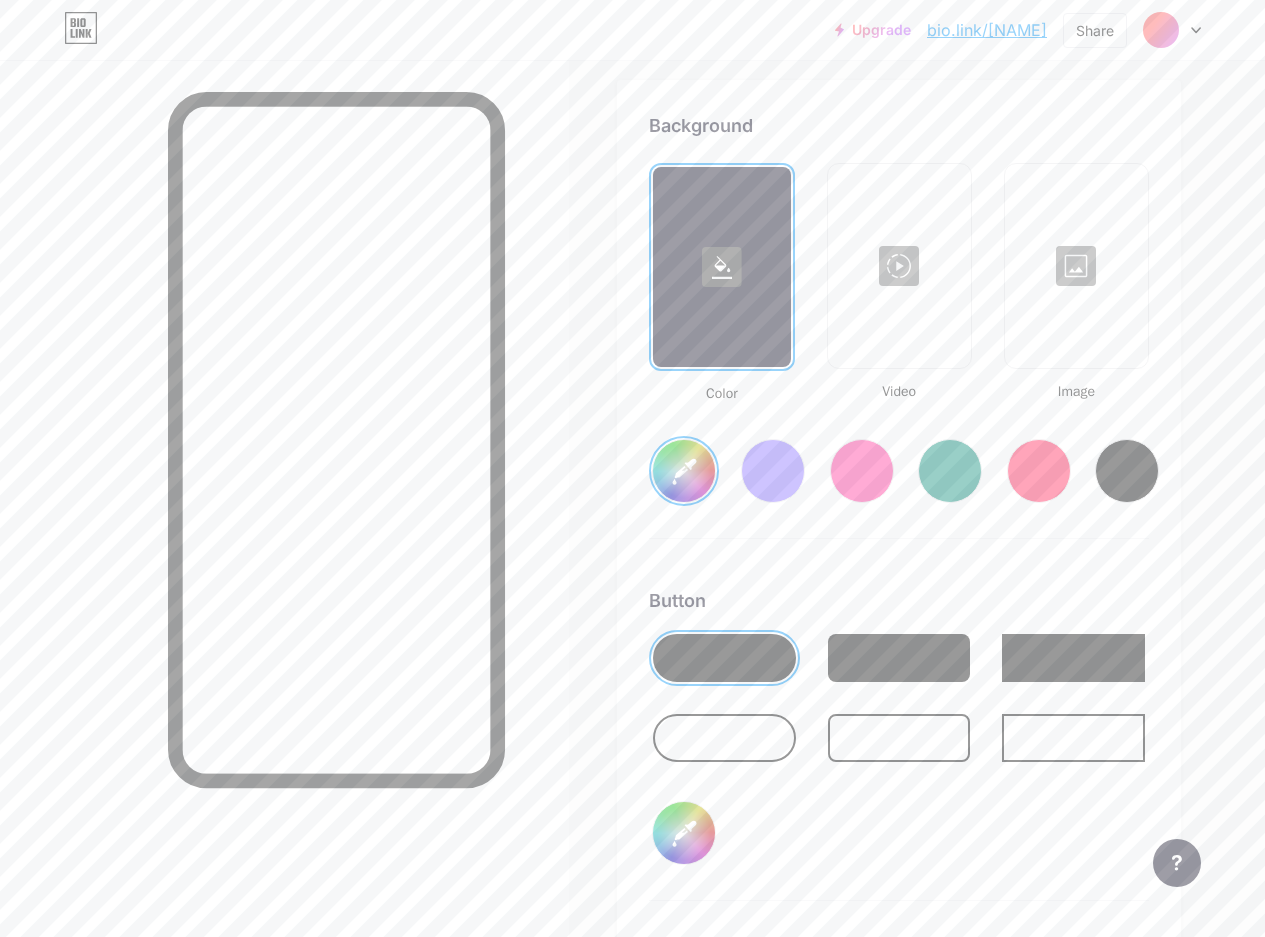 click on "#ffffff" at bounding box center (684, 471) 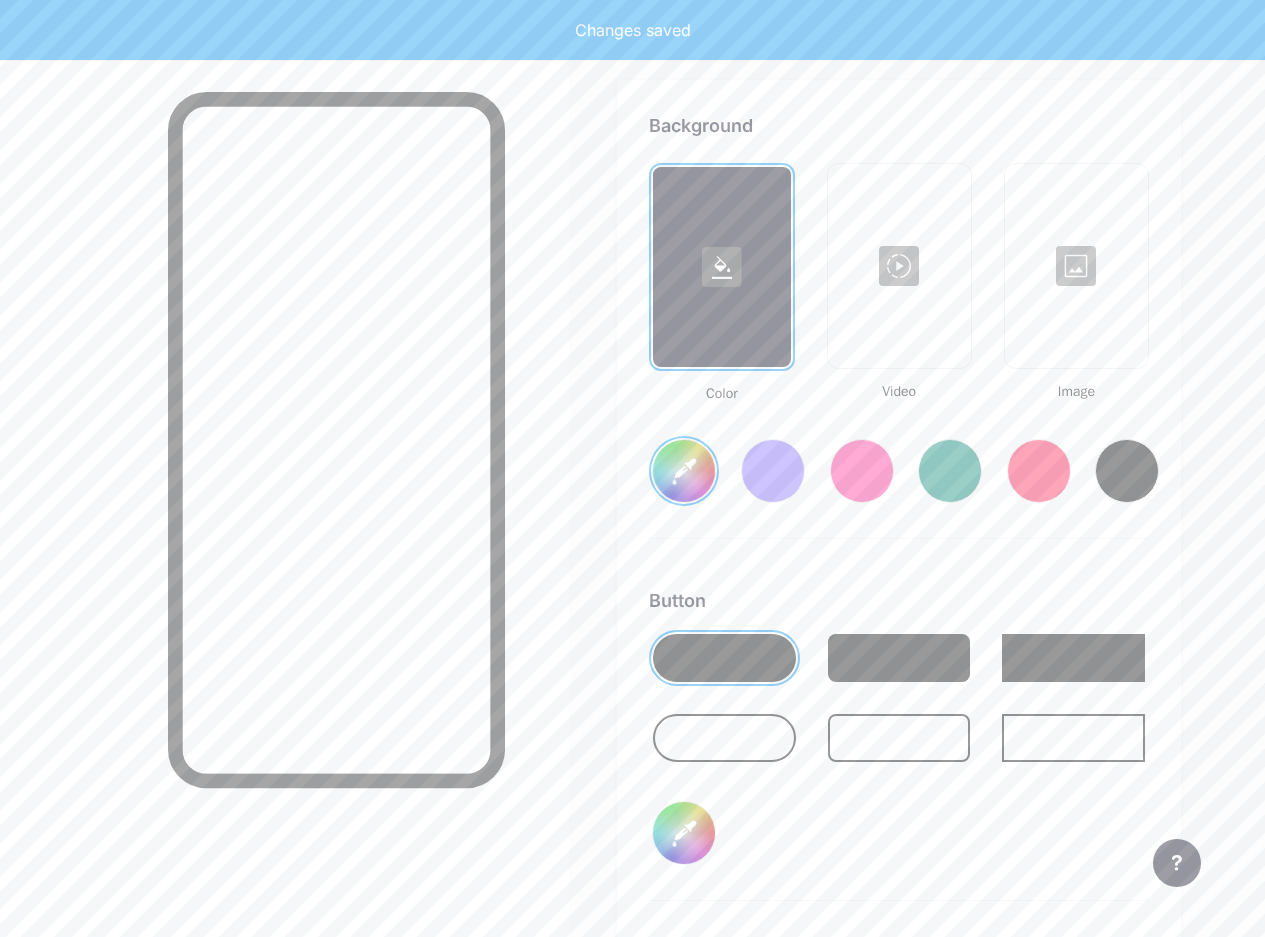 type on "#4a5d47" 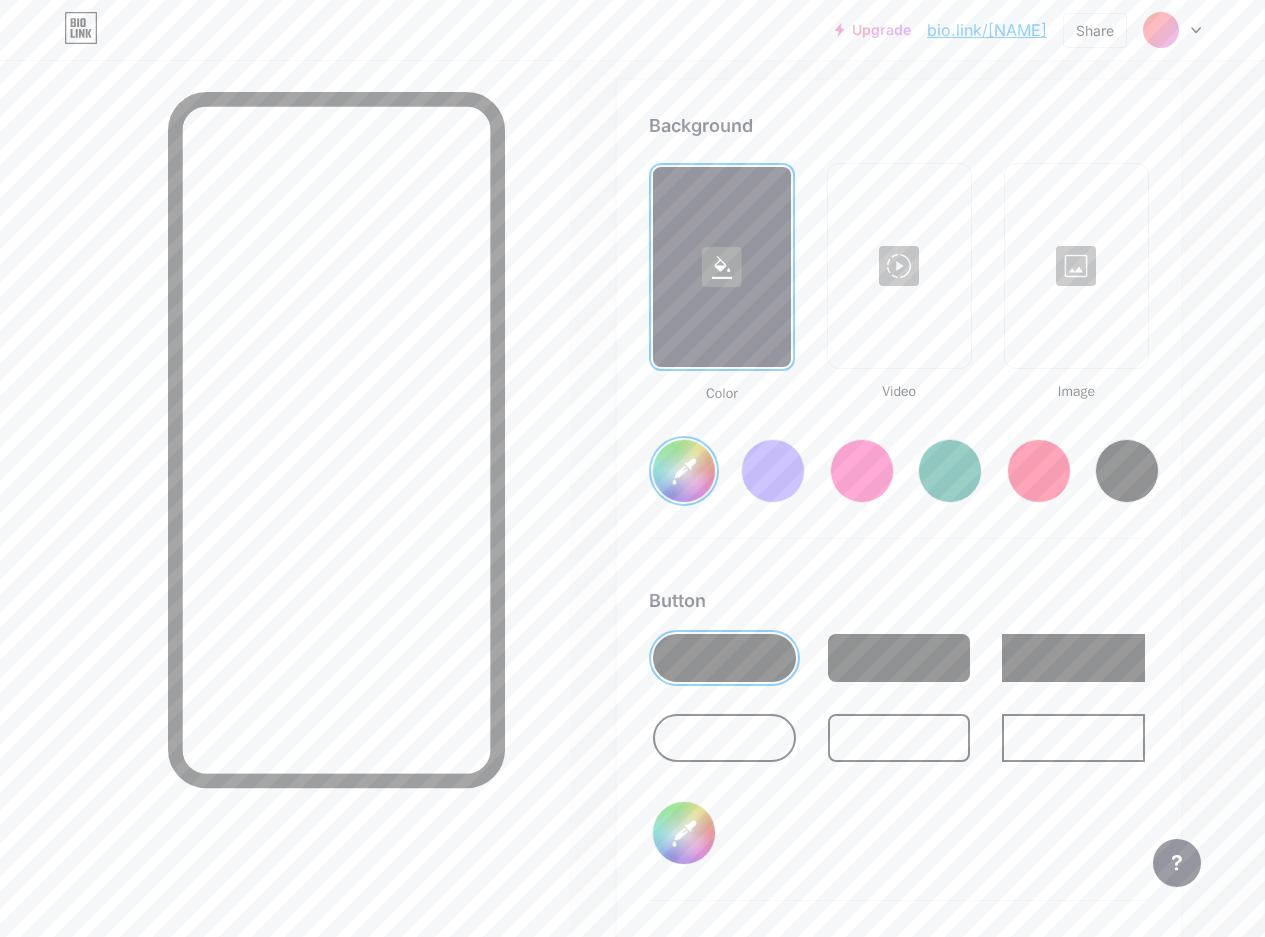 type on "#4a5d47" 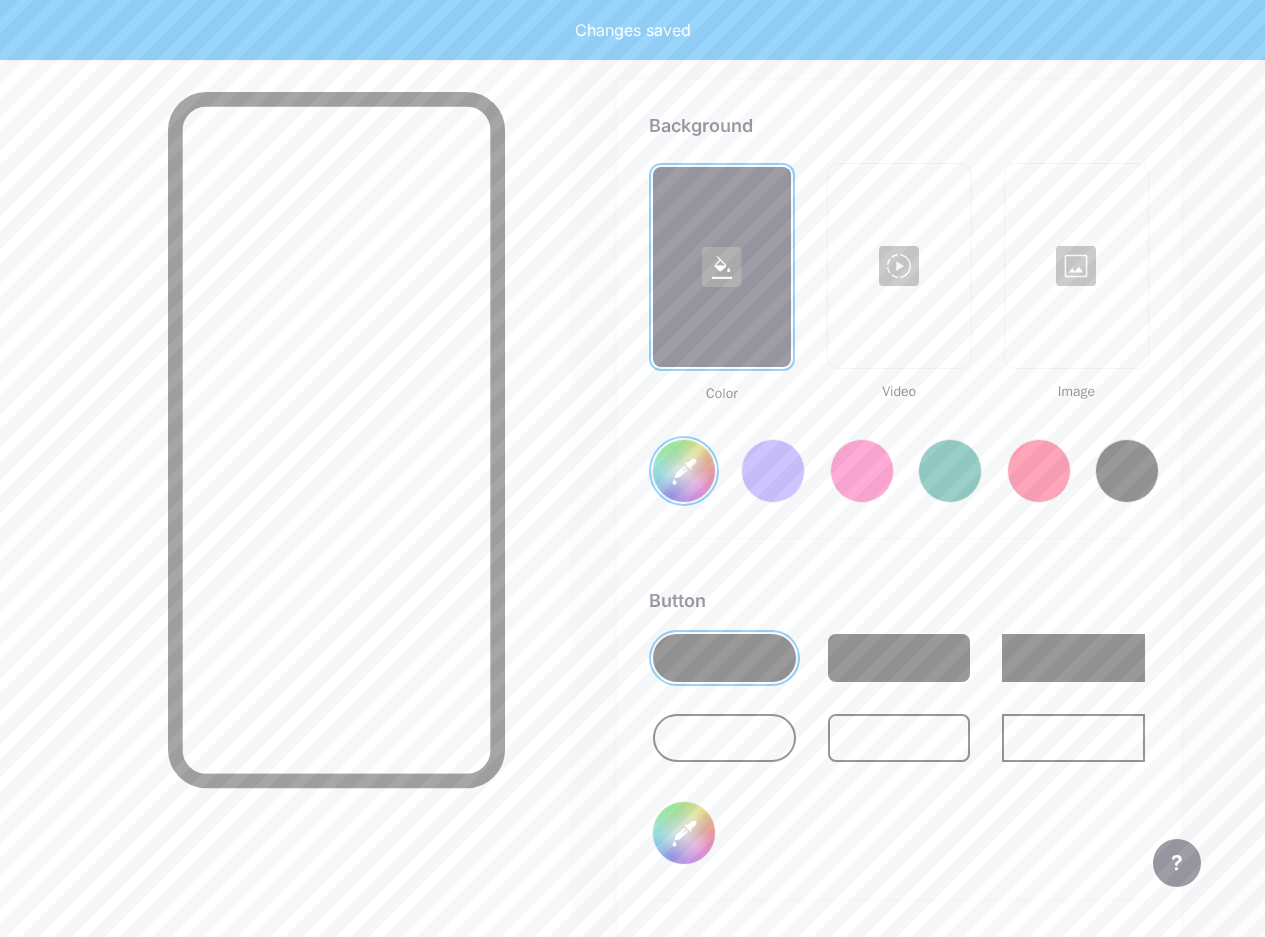type on "#4a5d47" 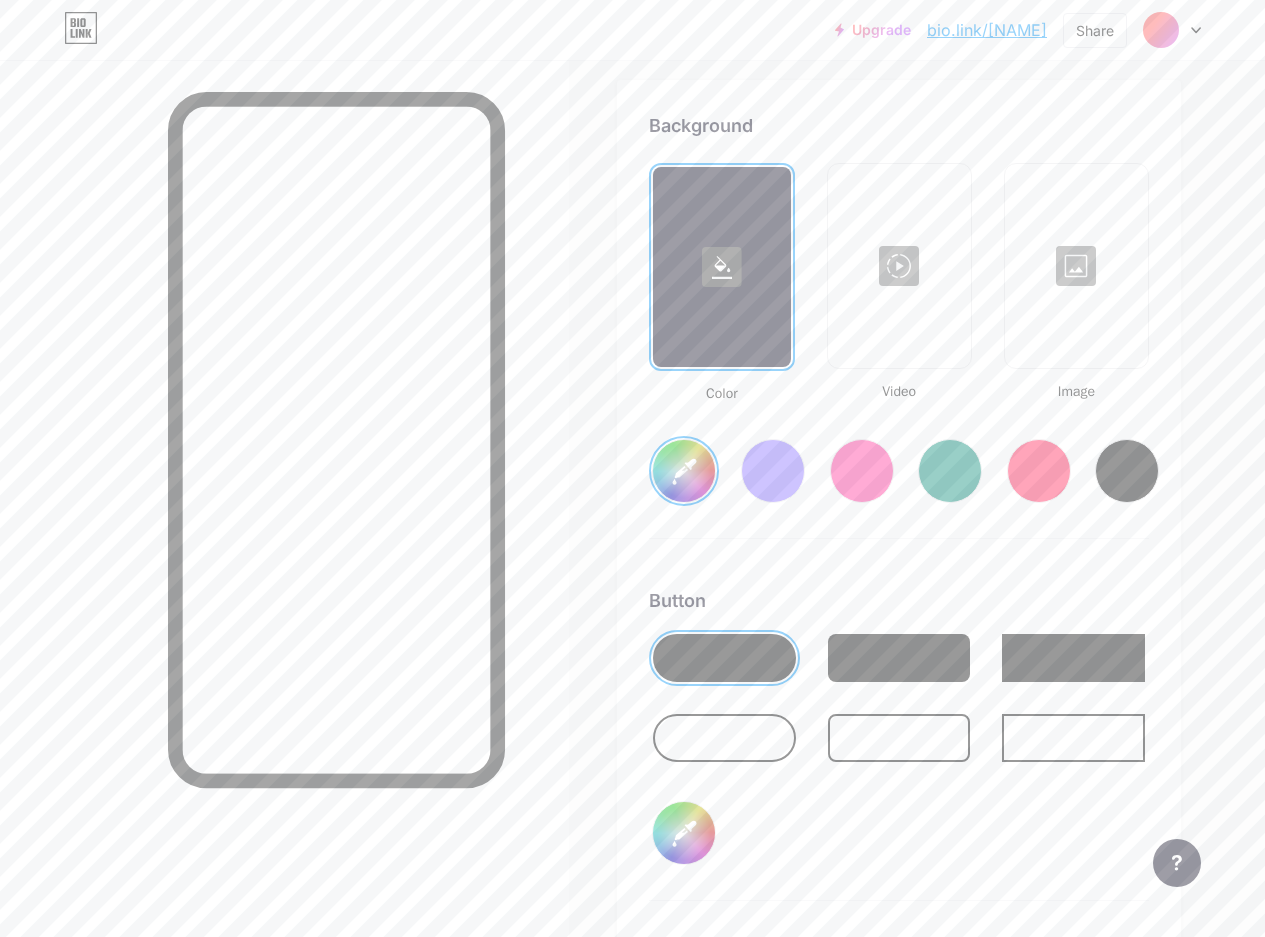 type on "#4a5d47" 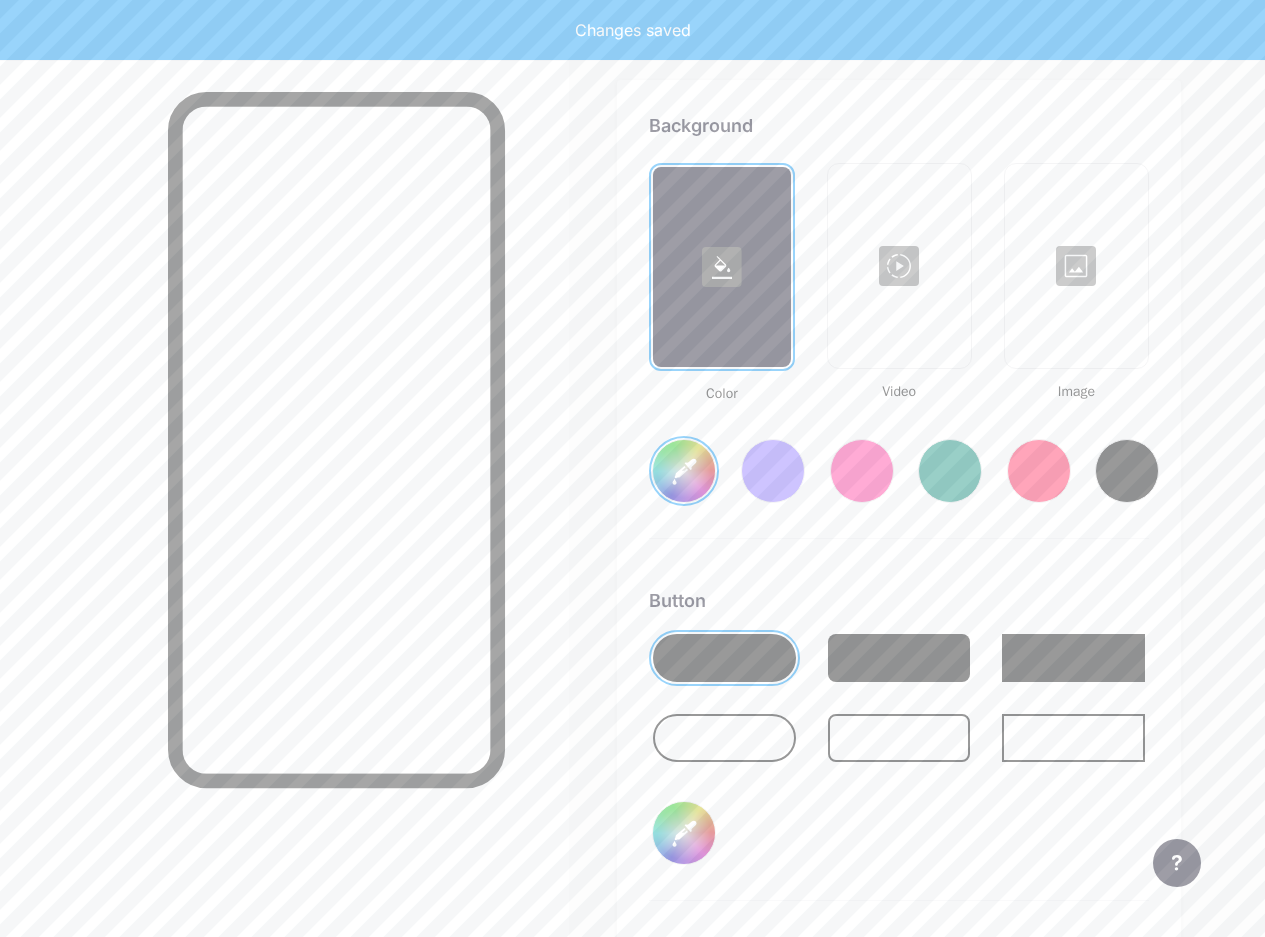 type on "#4a5d47" 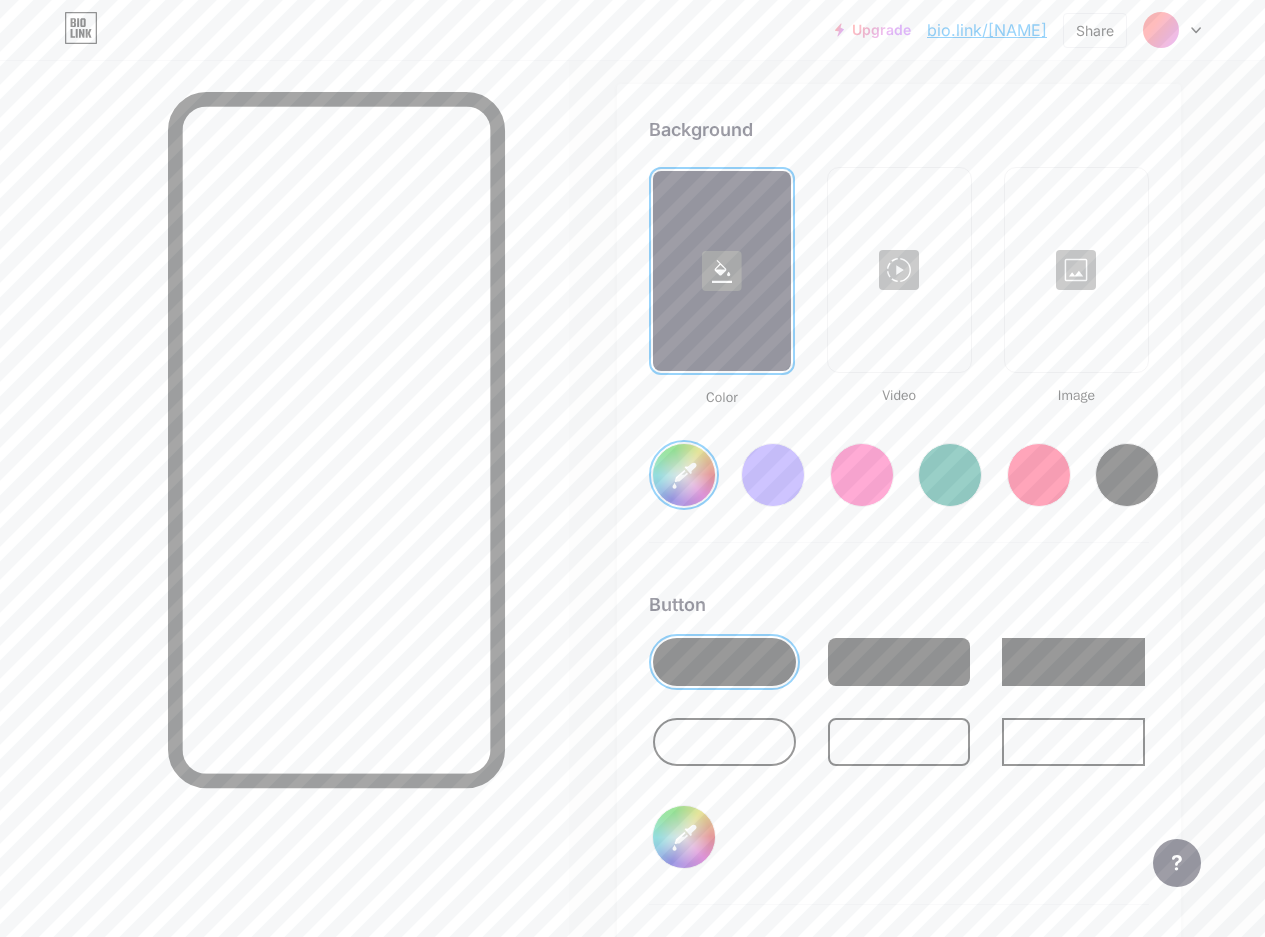 scroll, scrollTop: 2455, scrollLeft: 0, axis: vertical 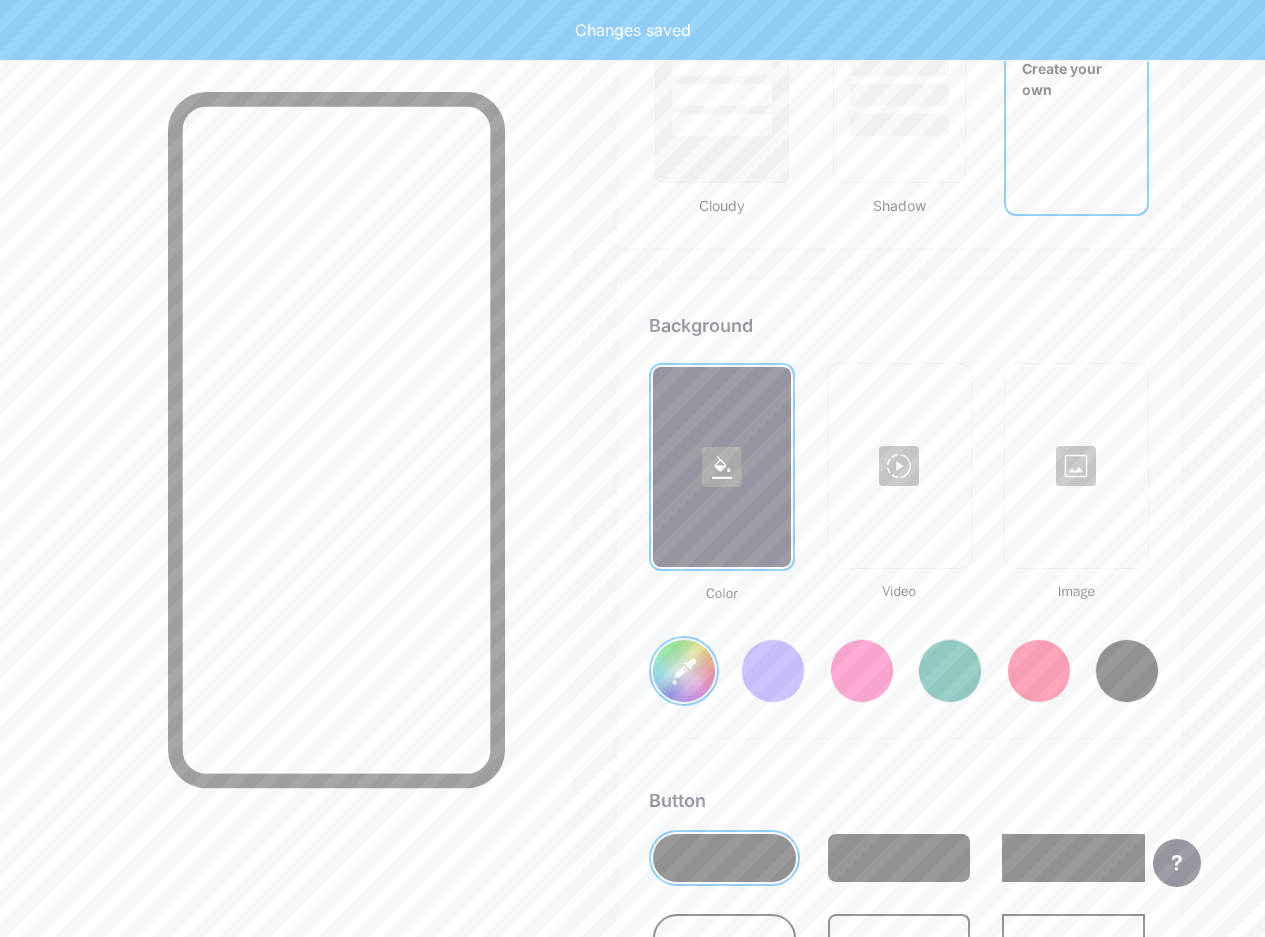 click on "#4a5d47" at bounding box center (684, 671) 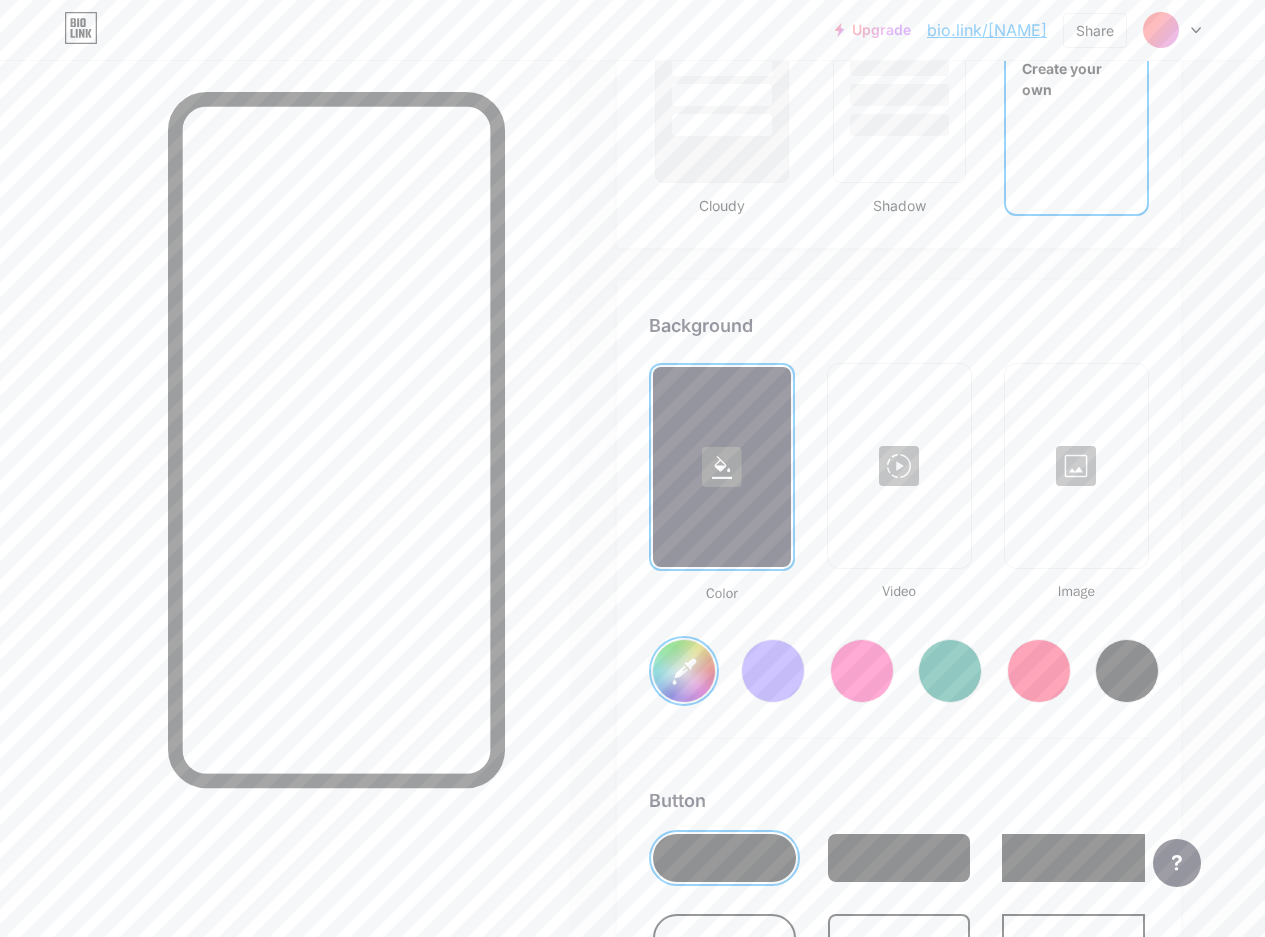click on "#4a5d47" at bounding box center (684, 671) 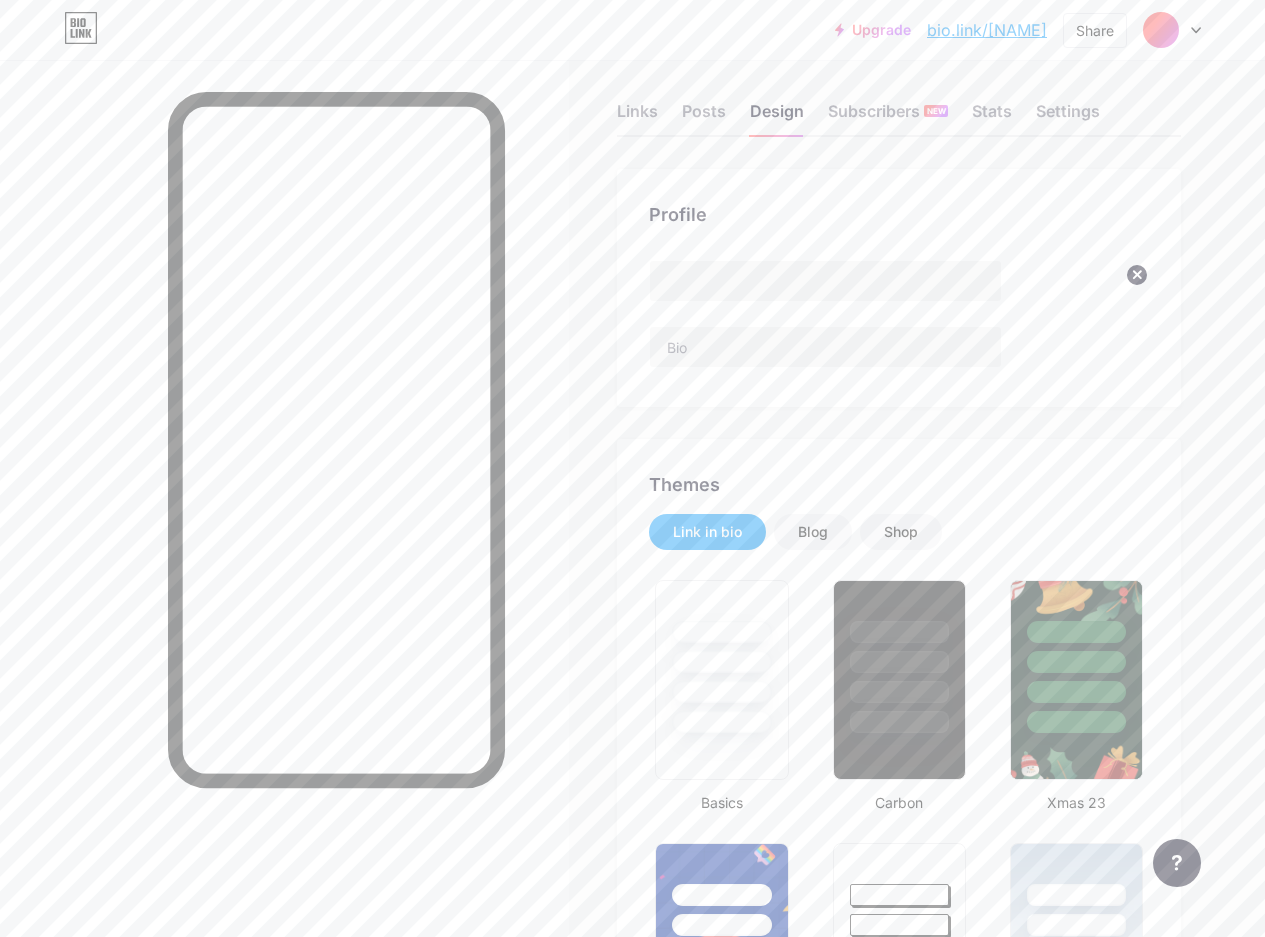 scroll, scrollTop: 0, scrollLeft: 0, axis: both 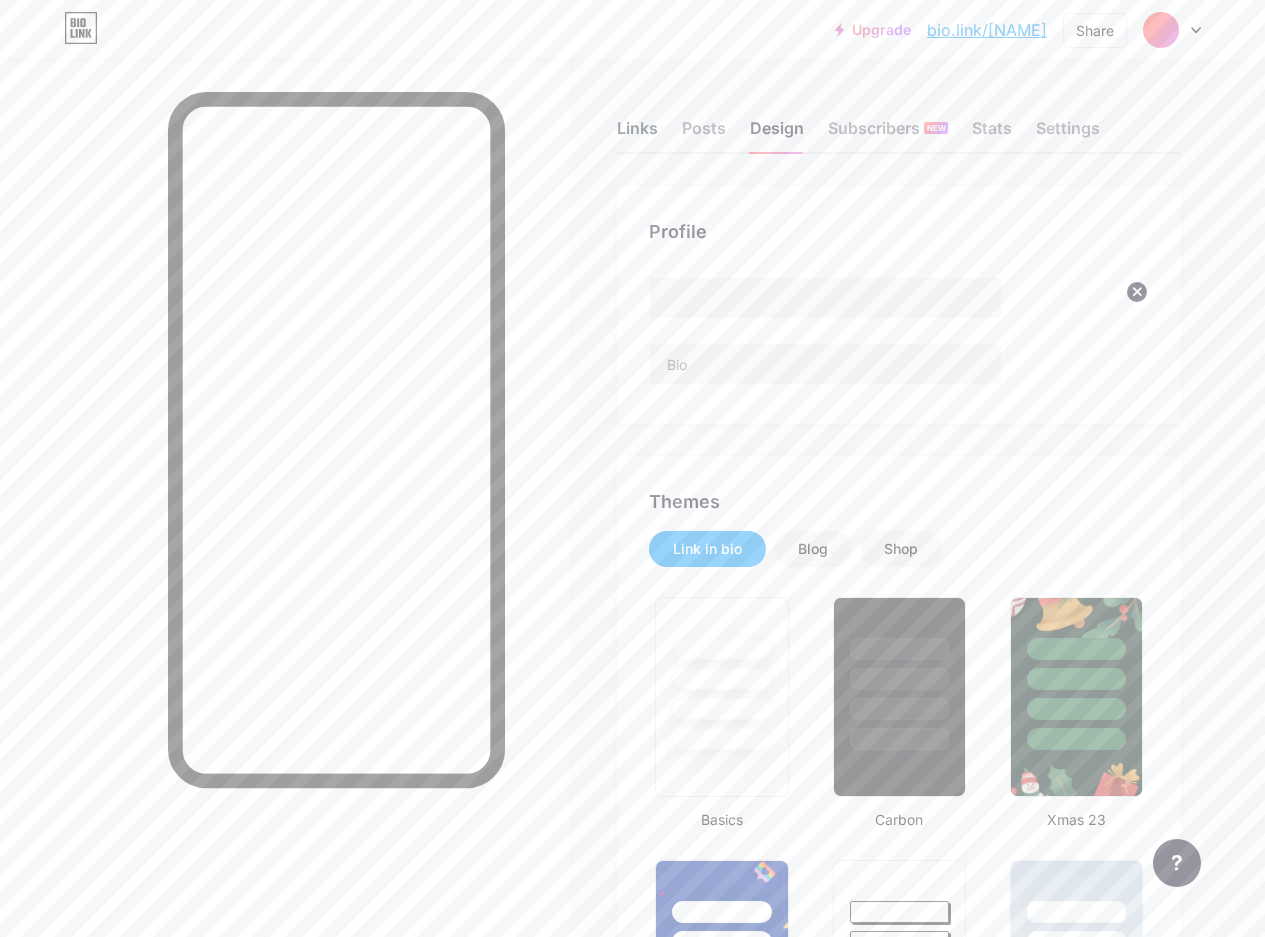click on "Links" at bounding box center [637, 134] 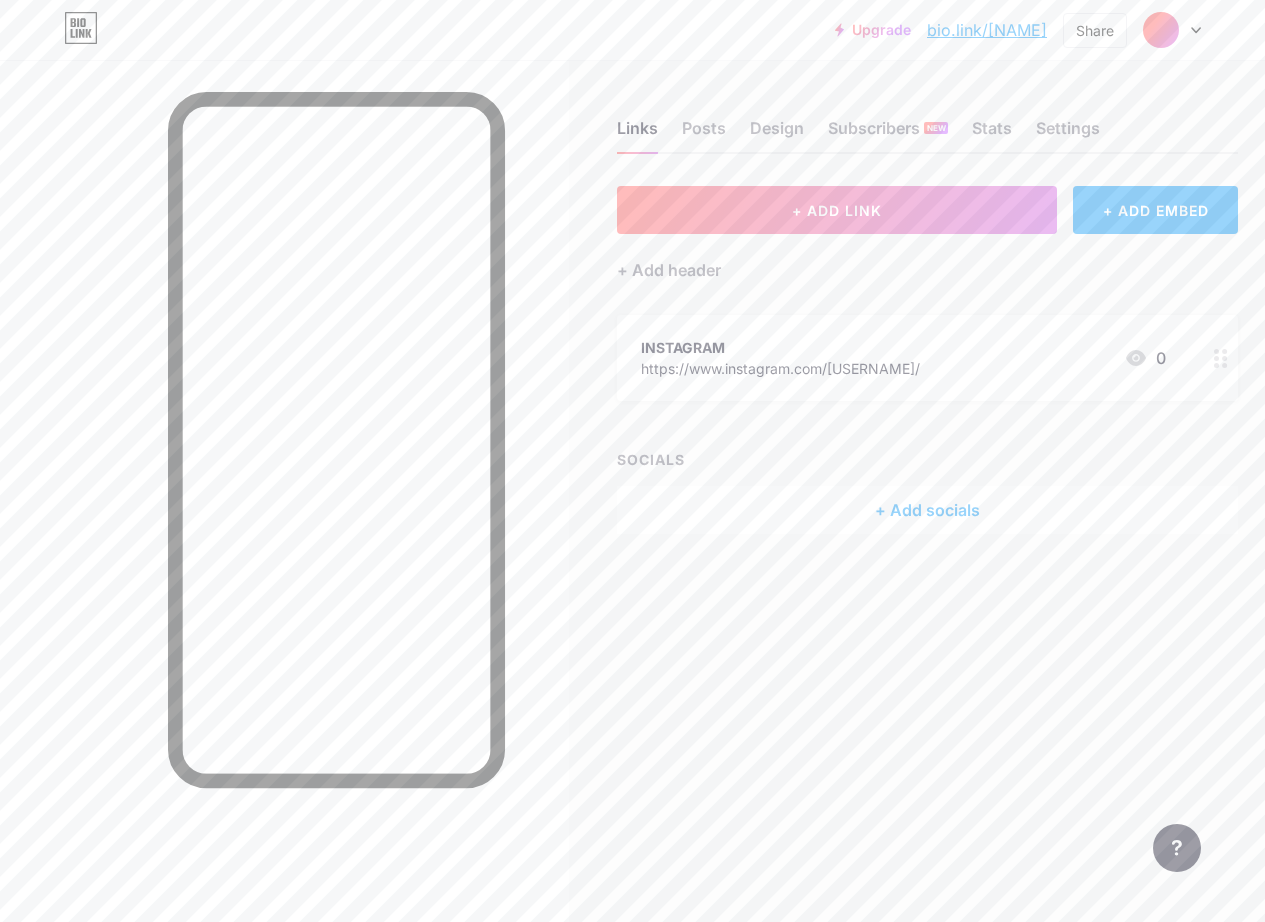 click on "INSTAGRAM
https://www.instagram.com/[USERNAME]/
0" at bounding box center [903, 358] 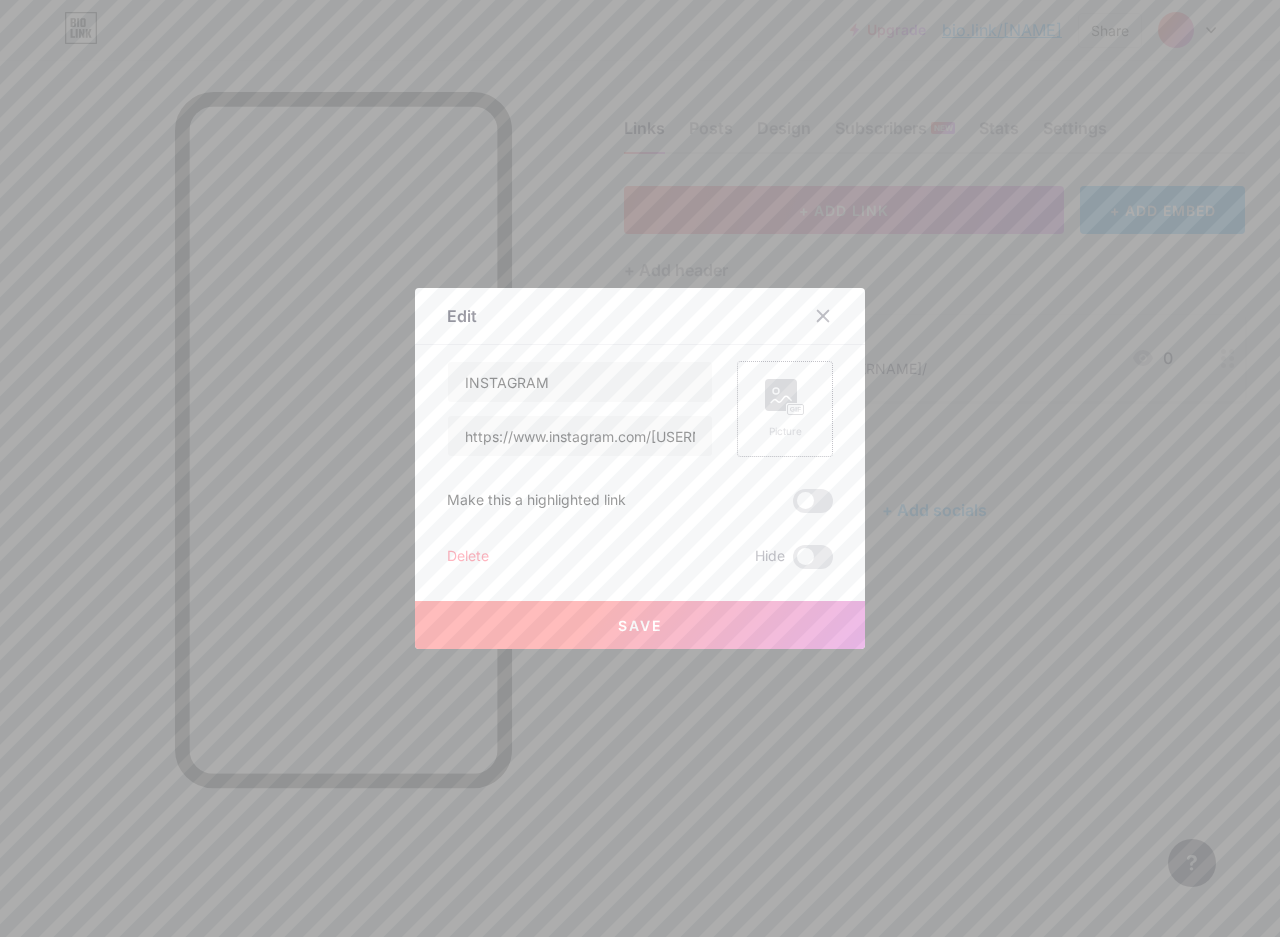 click 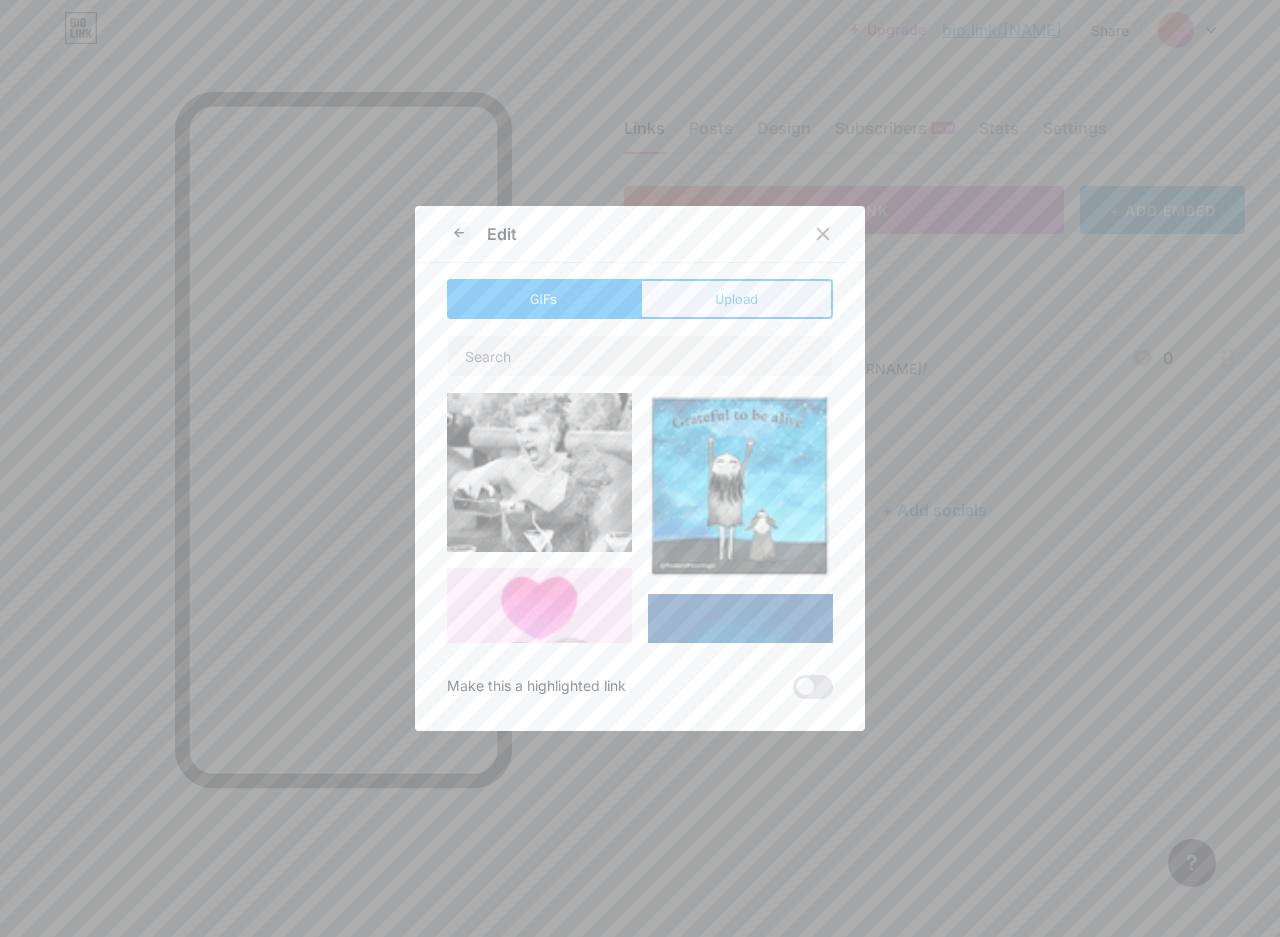 click on "Upload" at bounding box center (736, 299) 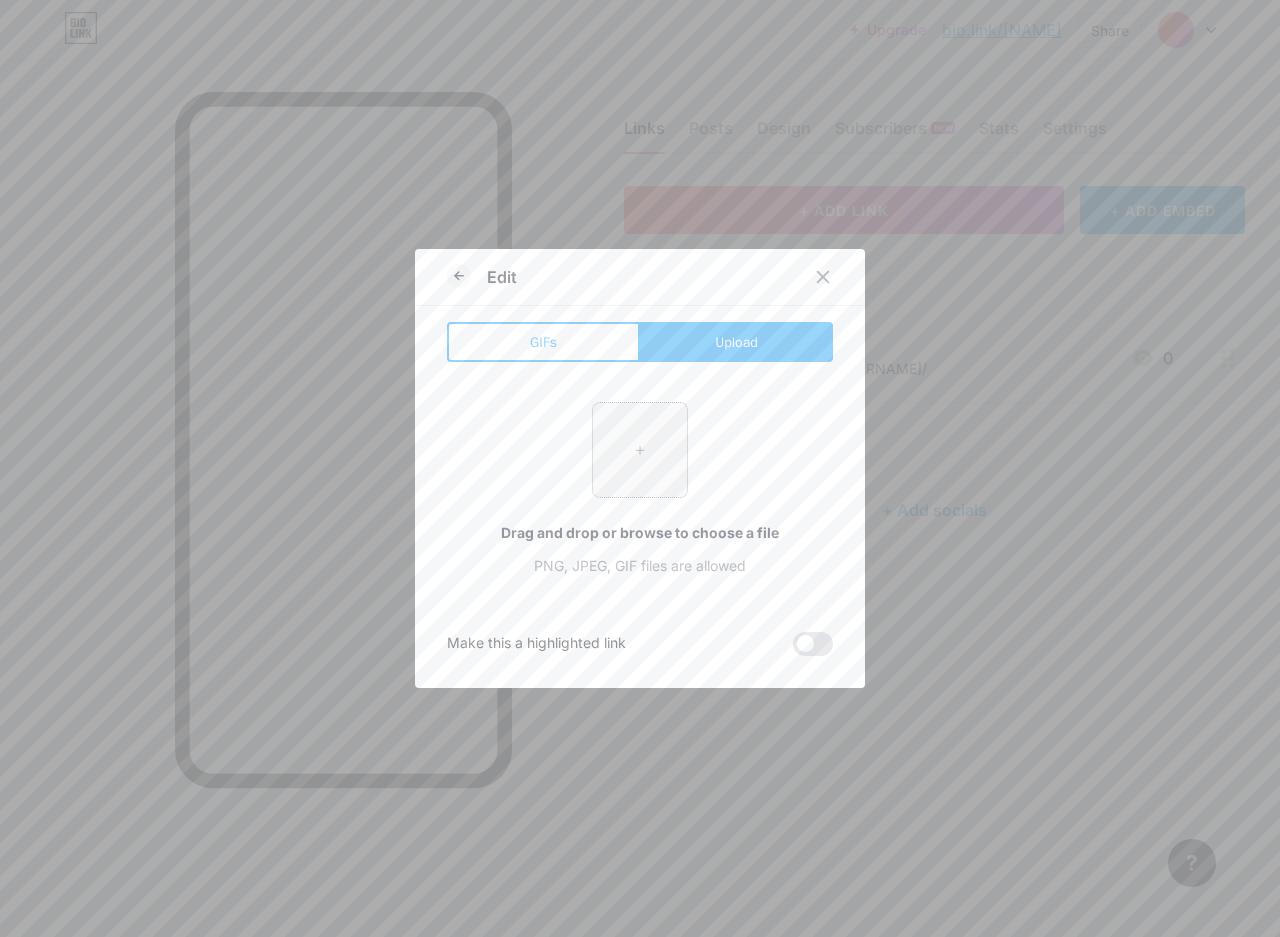 click at bounding box center (640, 450) 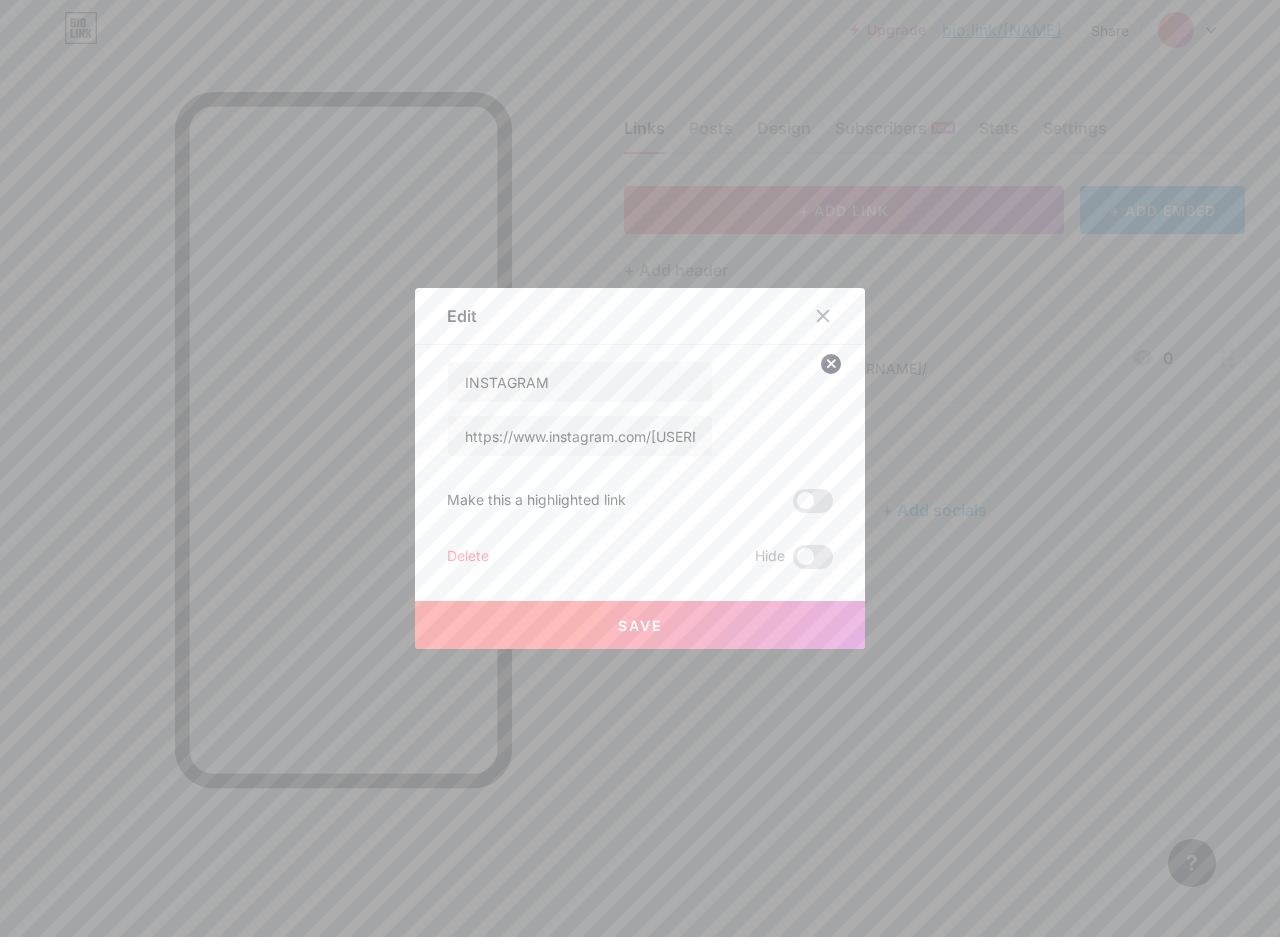 click on "Save" at bounding box center (640, 625) 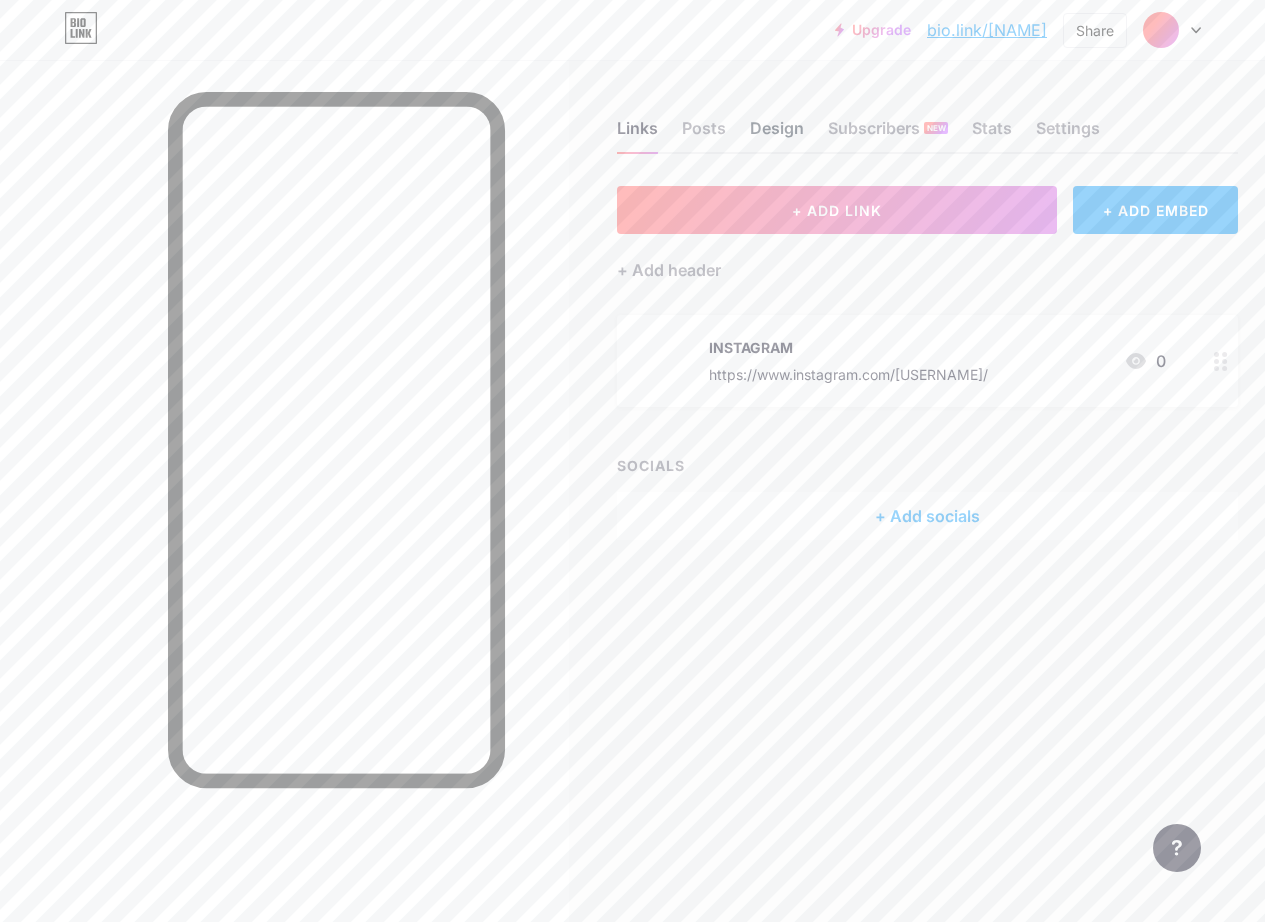 click on "Design" at bounding box center [777, 134] 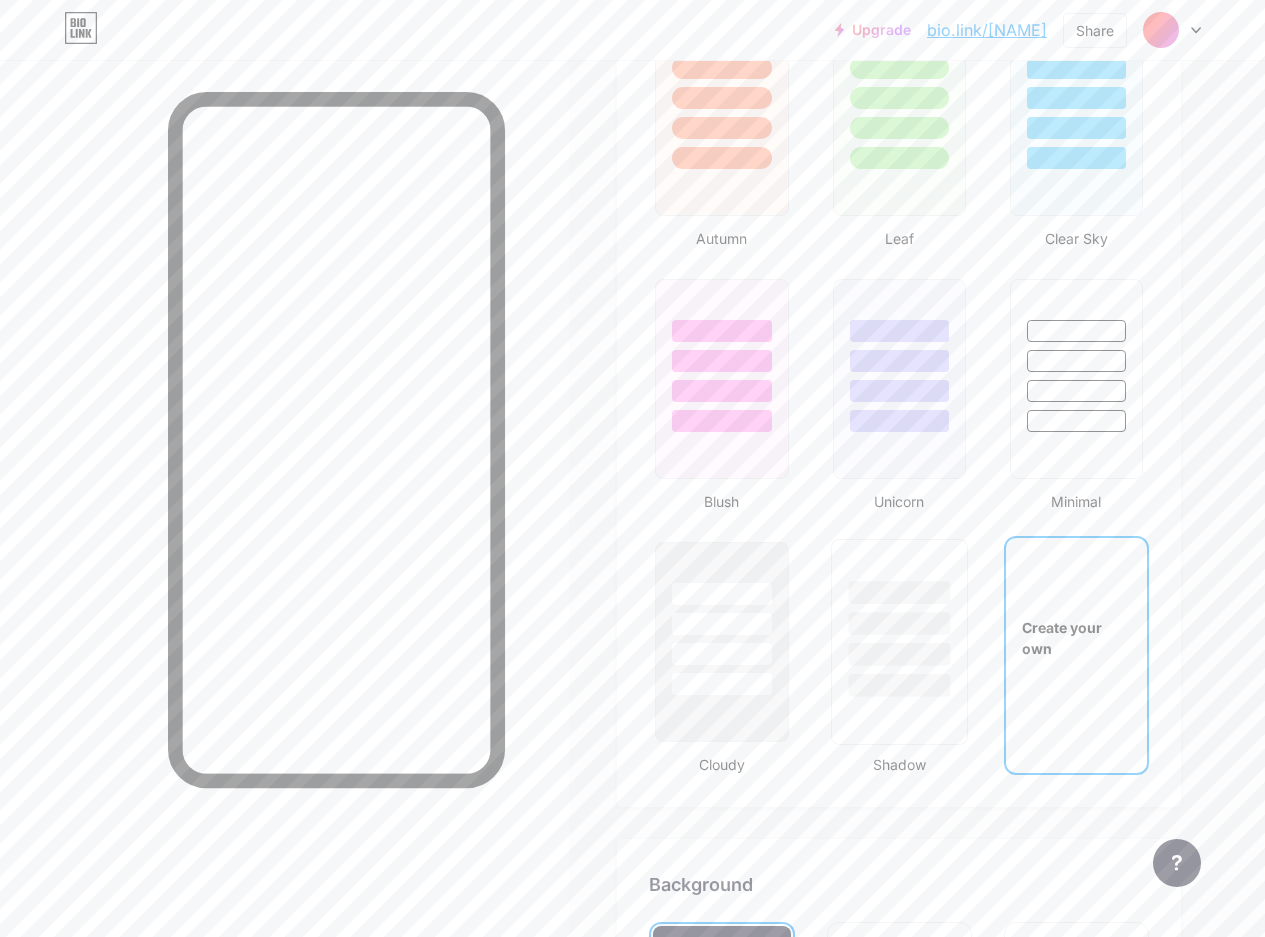 type on "#b9d08b" 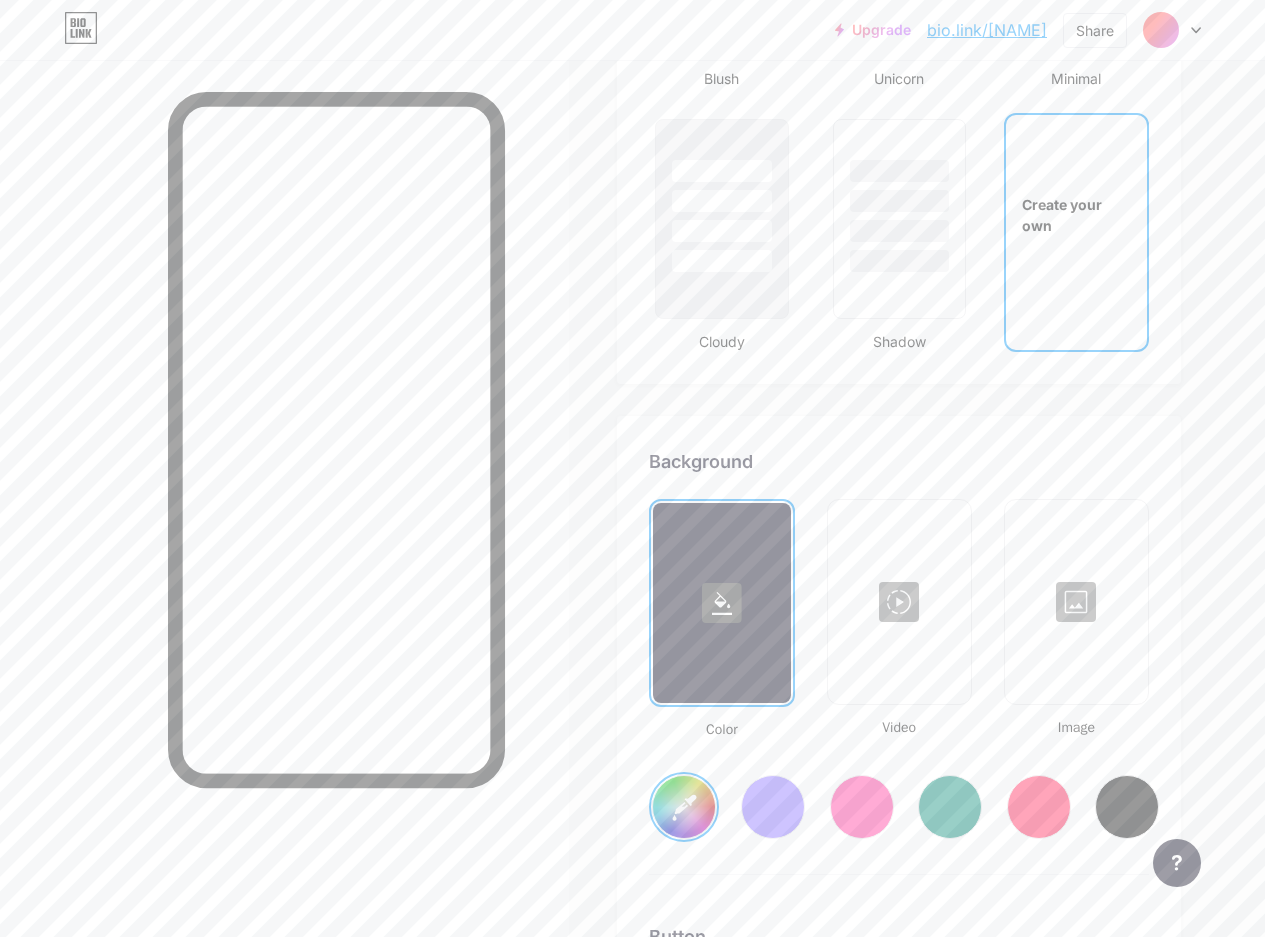 scroll, scrollTop: 2296, scrollLeft: 0, axis: vertical 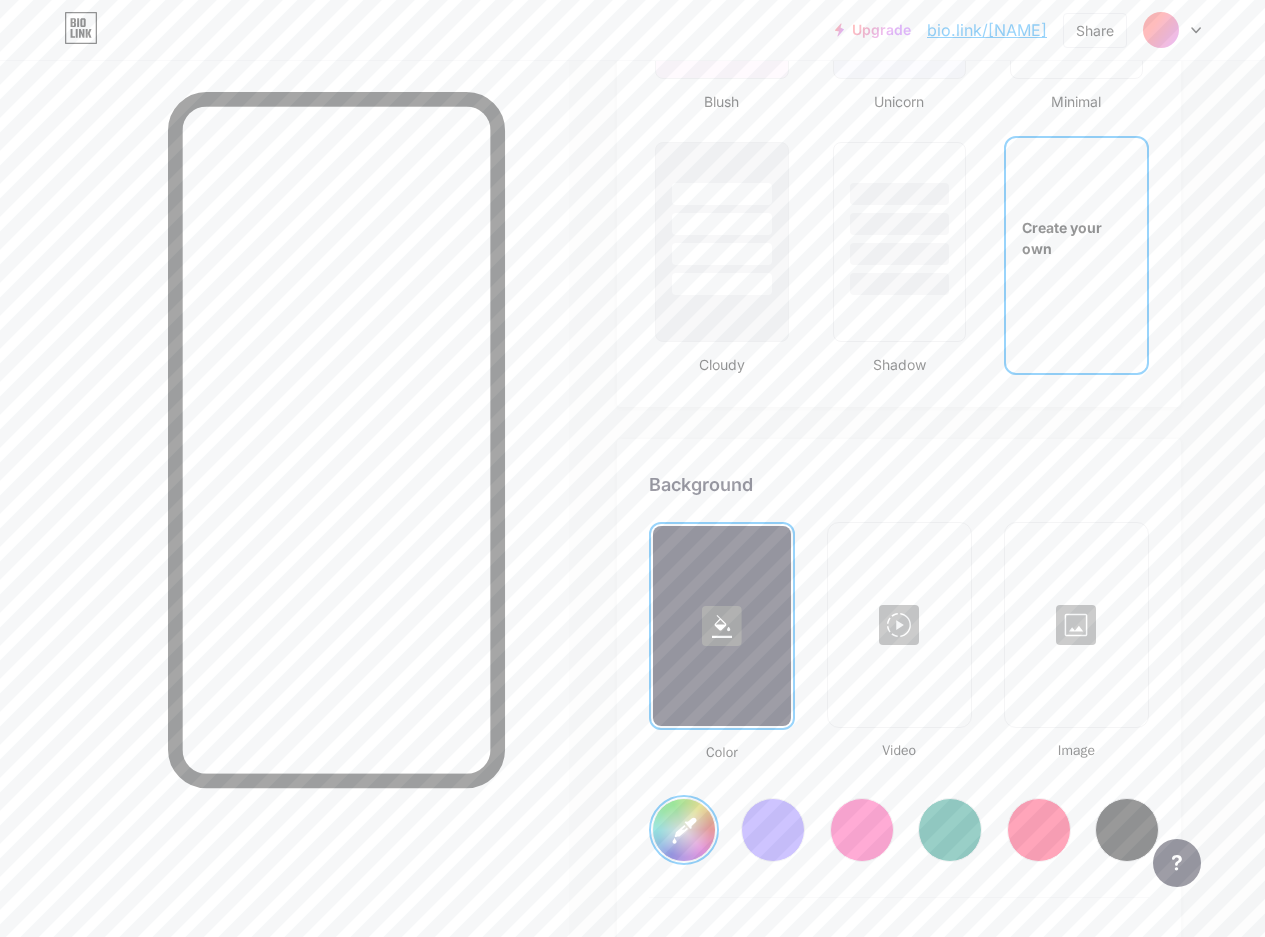 click at bounding box center (1076, 625) 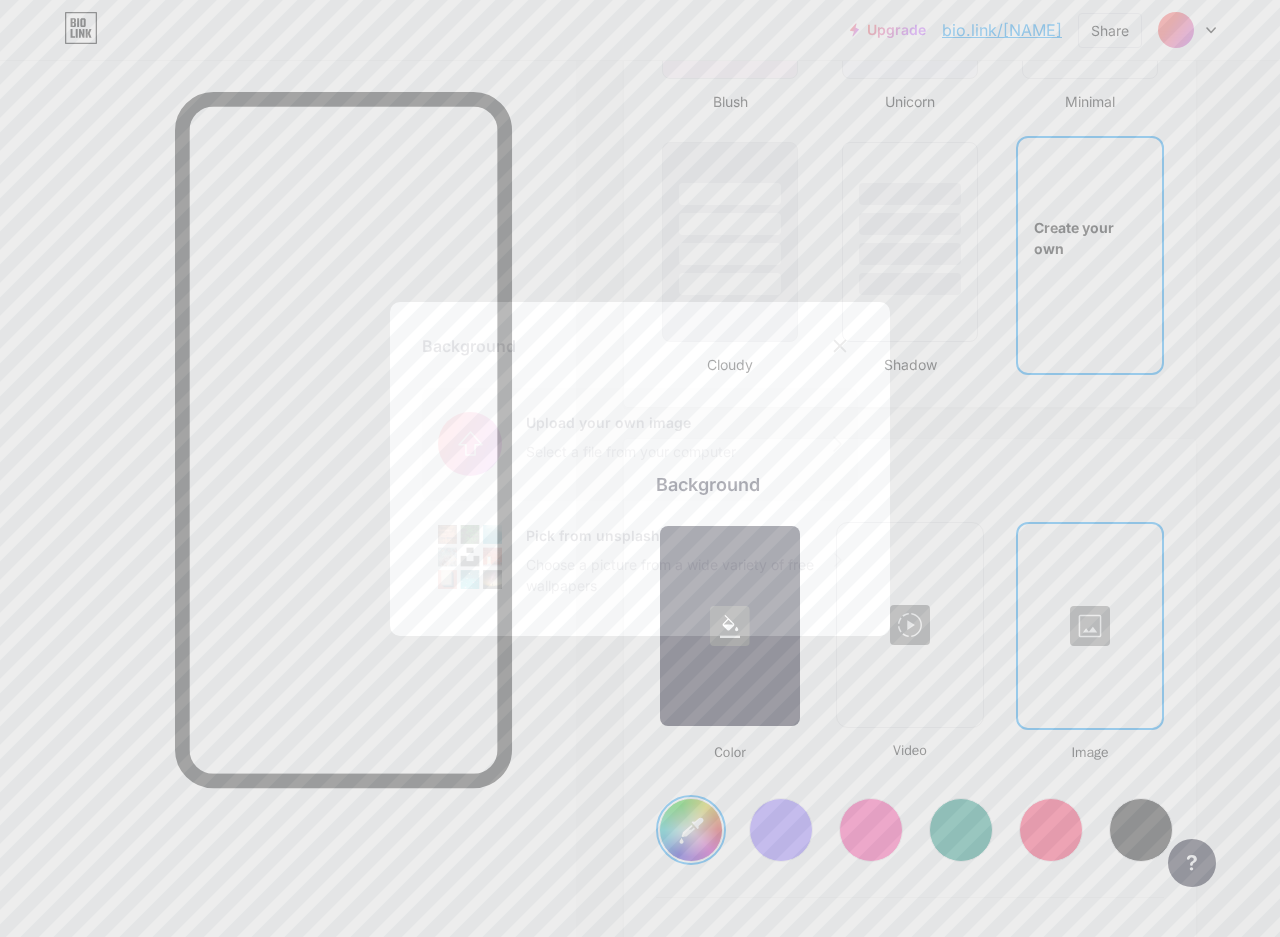 click at bounding box center (640, 444) 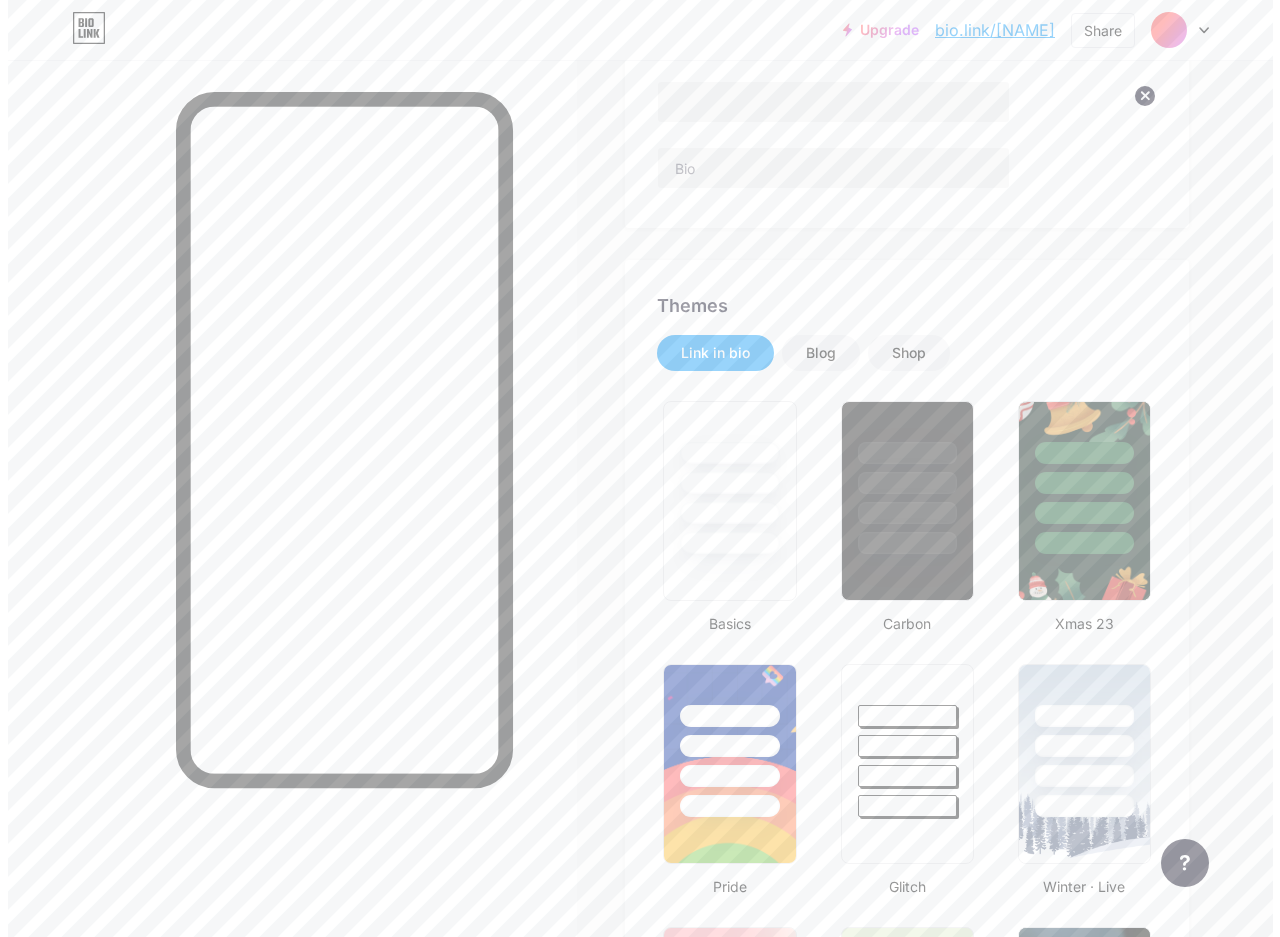 scroll, scrollTop: 0, scrollLeft: 0, axis: both 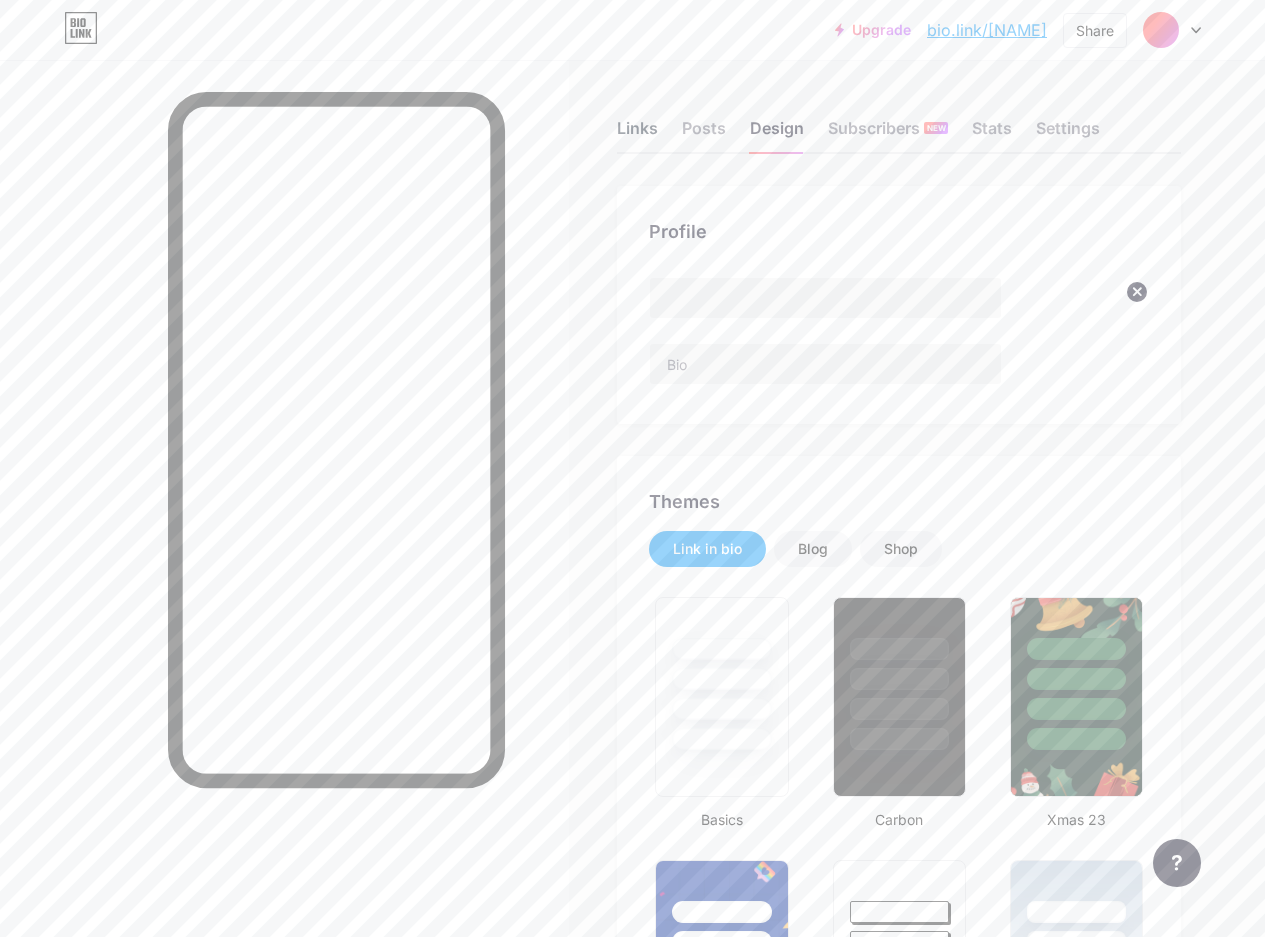 click on "Links" at bounding box center (637, 134) 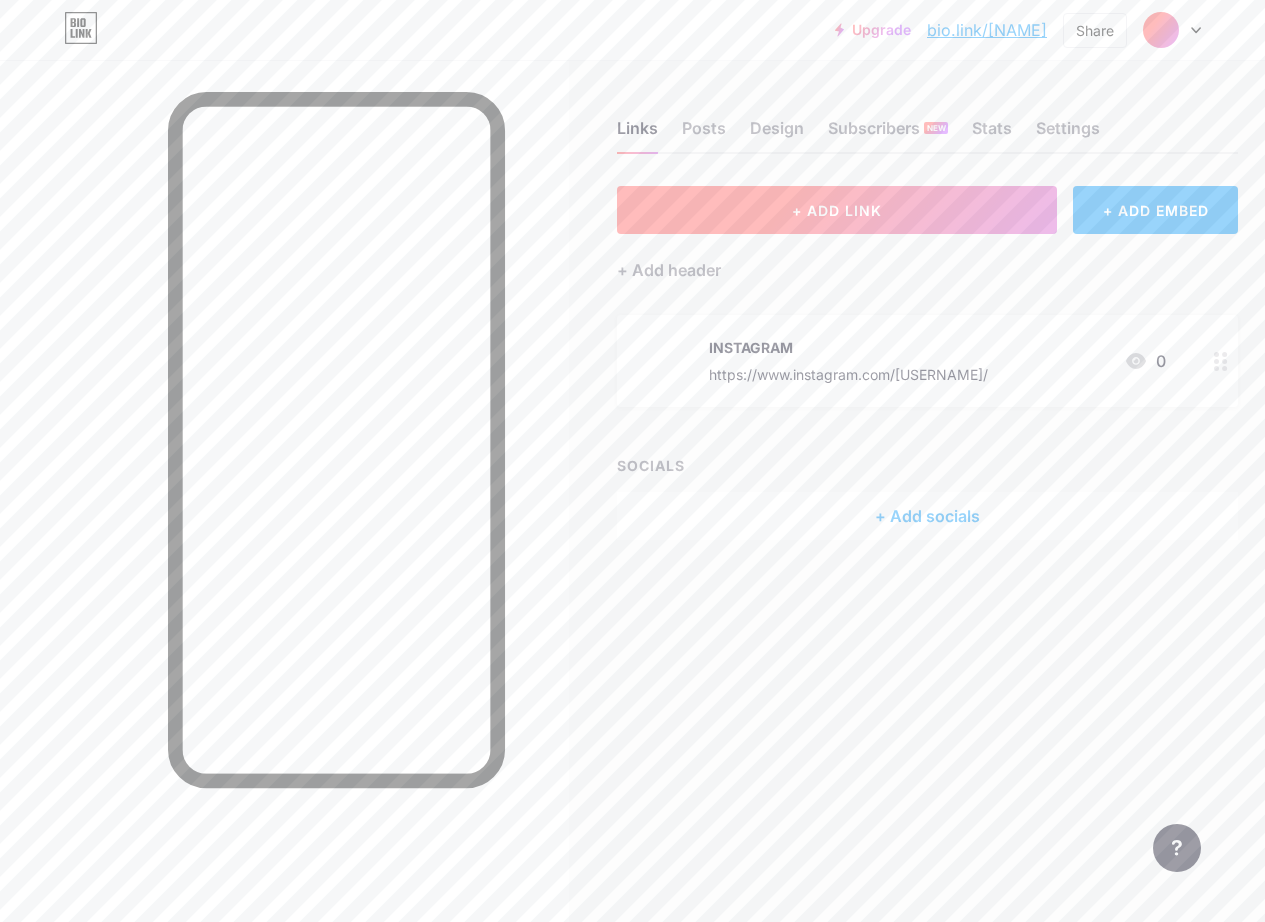 click on "+ ADD LINK" at bounding box center [837, 210] 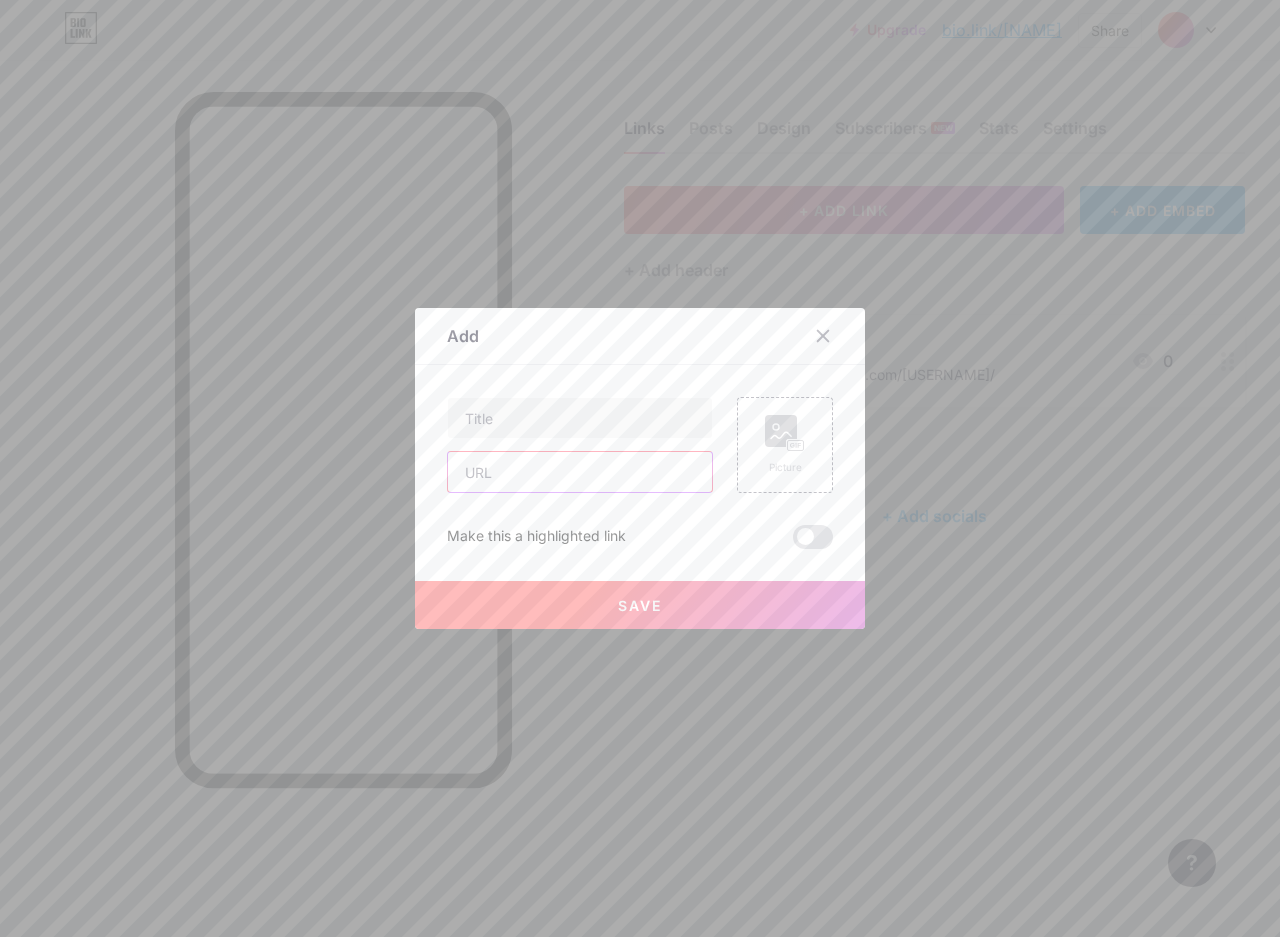 click at bounding box center [580, 472] 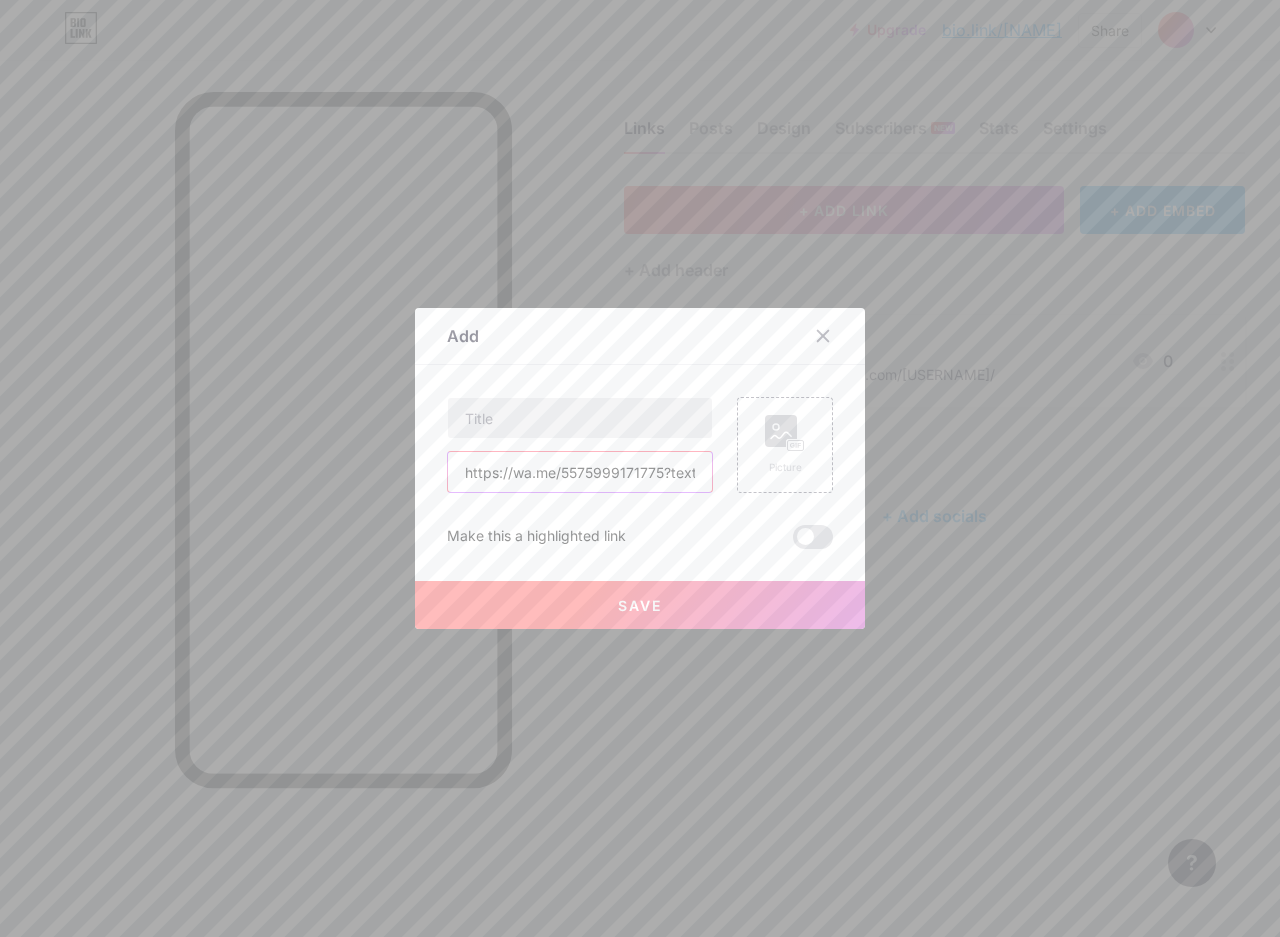 scroll, scrollTop: 0, scrollLeft: 489, axis: horizontal 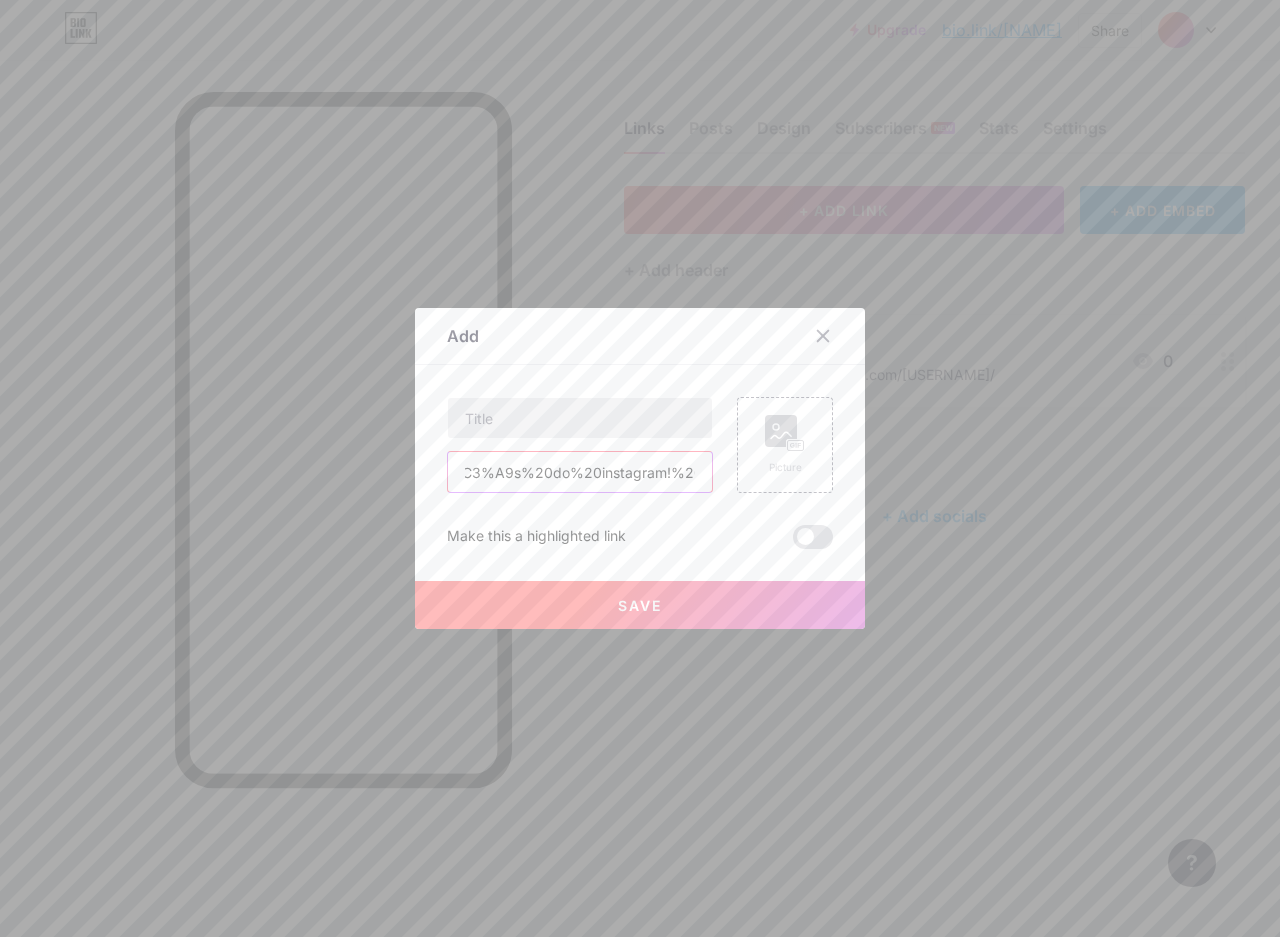 type on "https://wa.me/5575999171775?text=Ol%C3%A1%2C%20vim%20atrav%C3%A9s%20do%20instagram!%20" 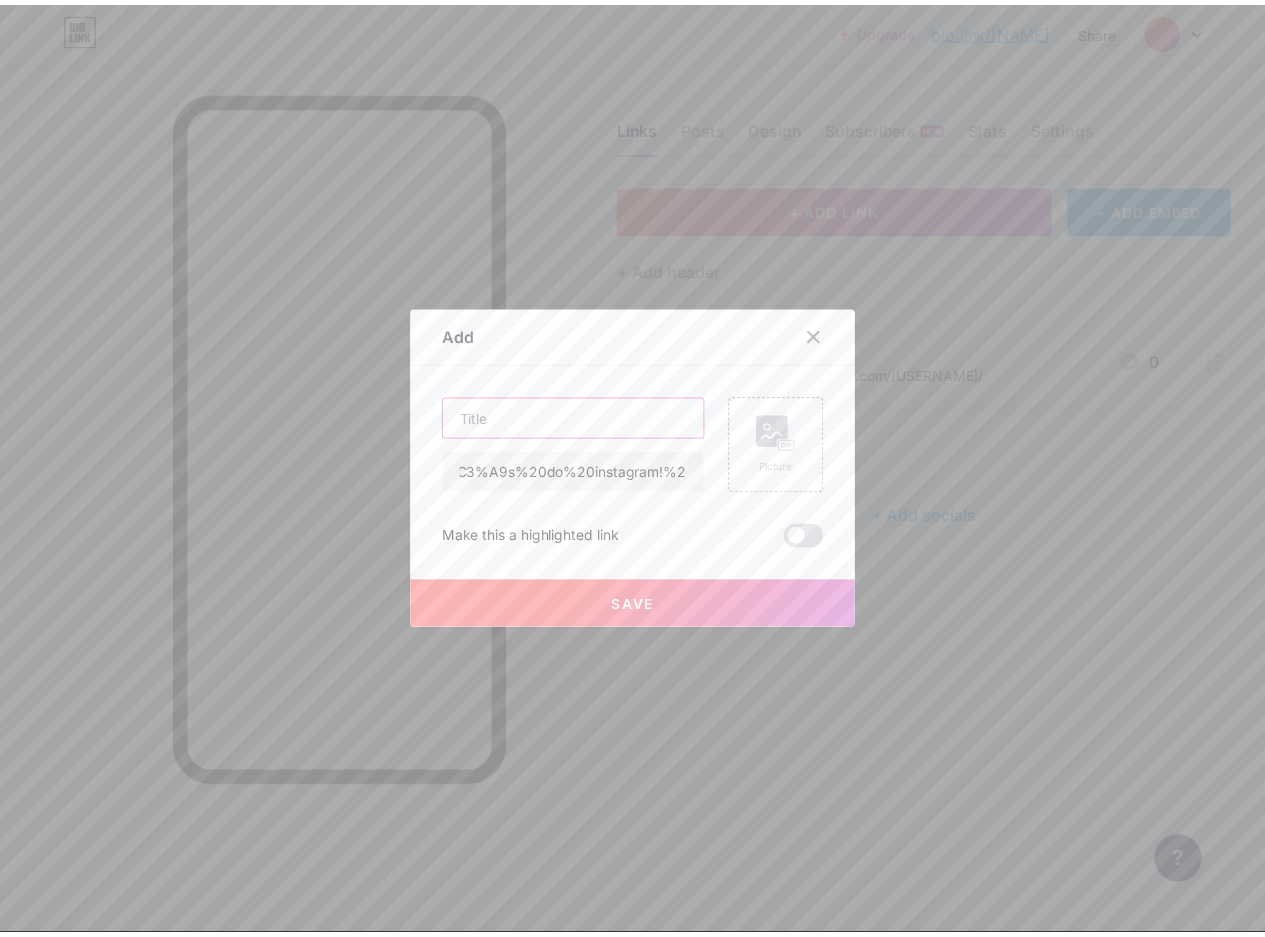 scroll, scrollTop: 0, scrollLeft: 0, axis: both 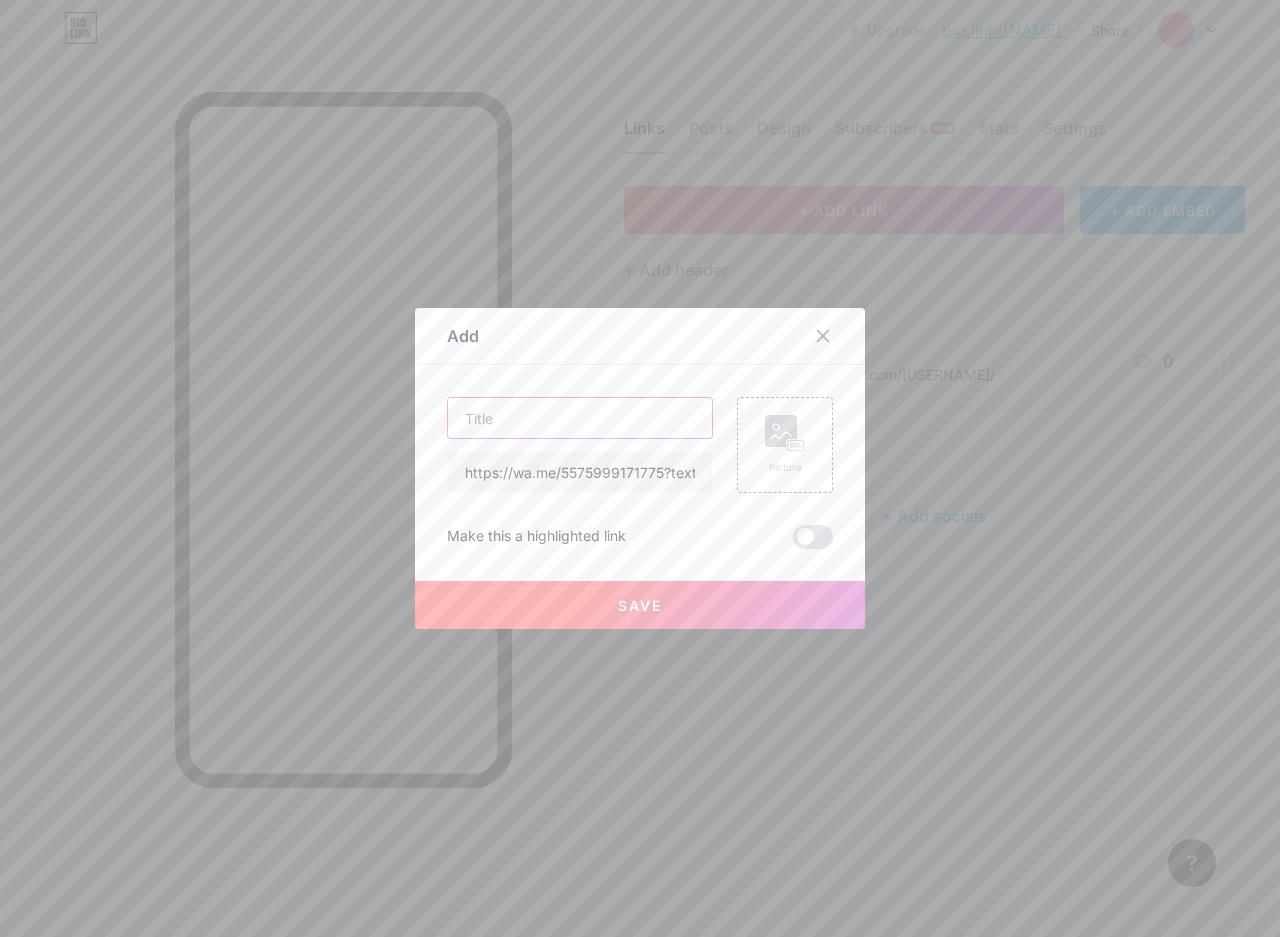 click at bounding box center [580, 418] 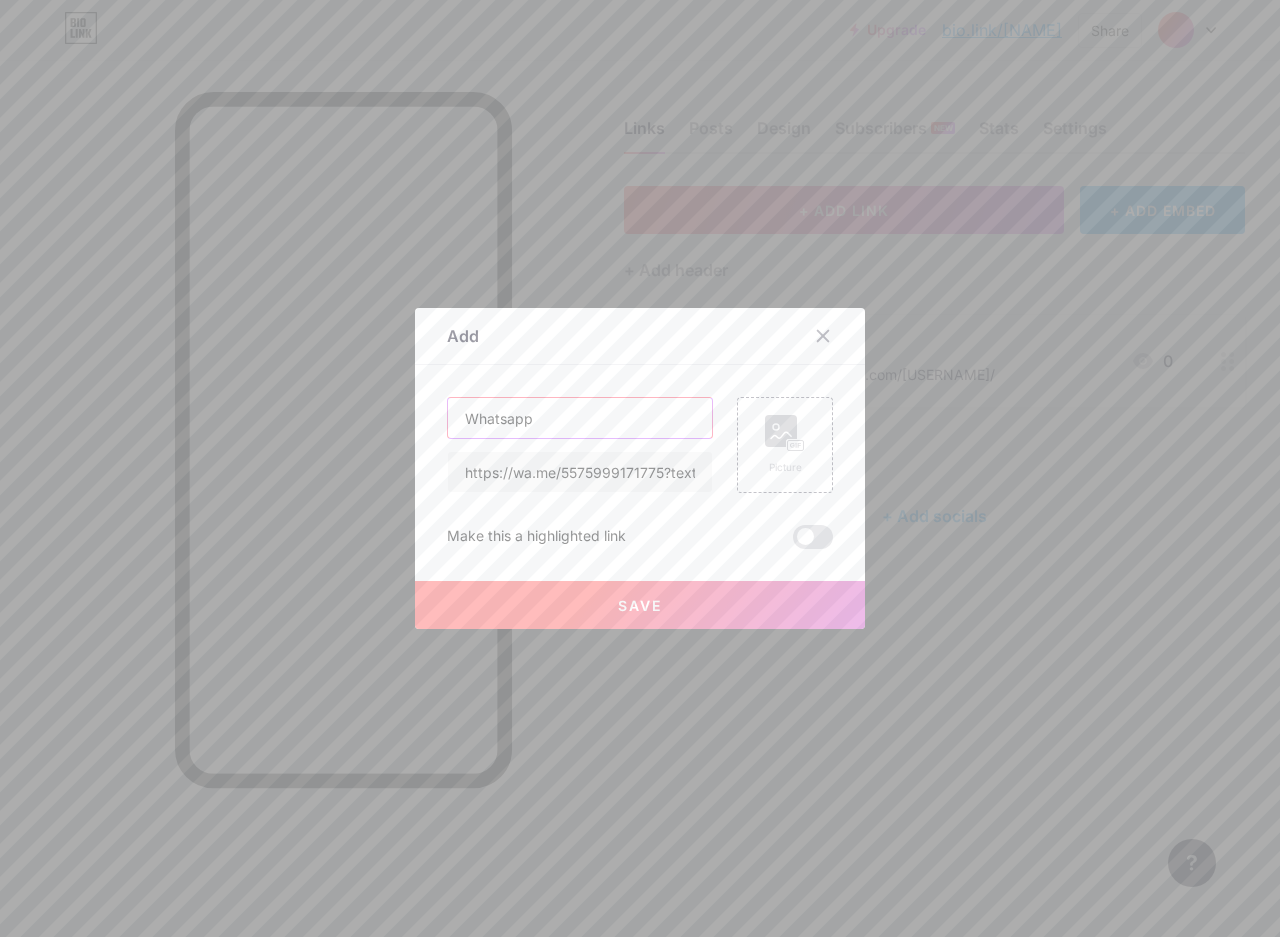 type on "Whatsapp" 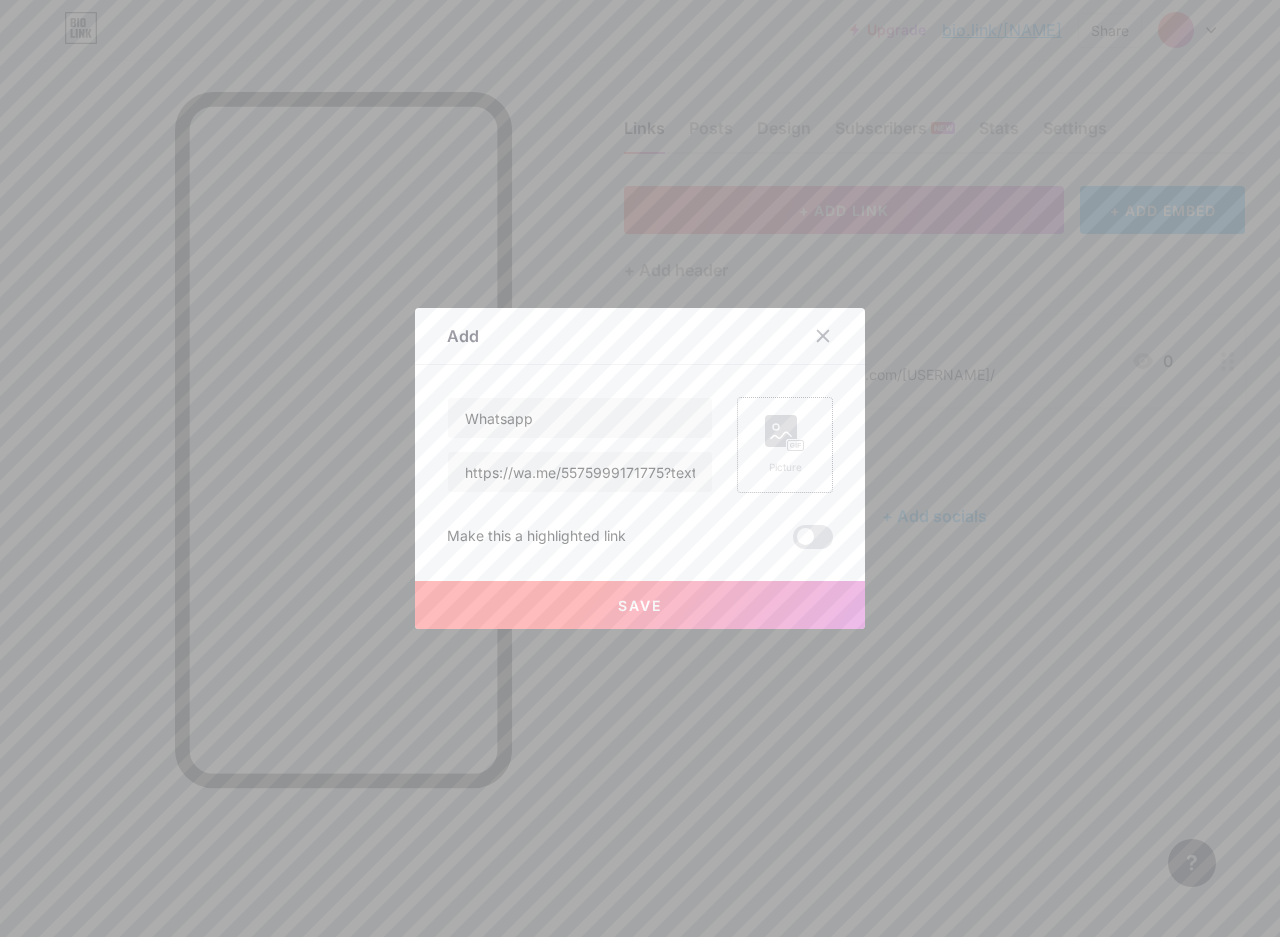 click on "Picture" at bounding box center (785, 445) 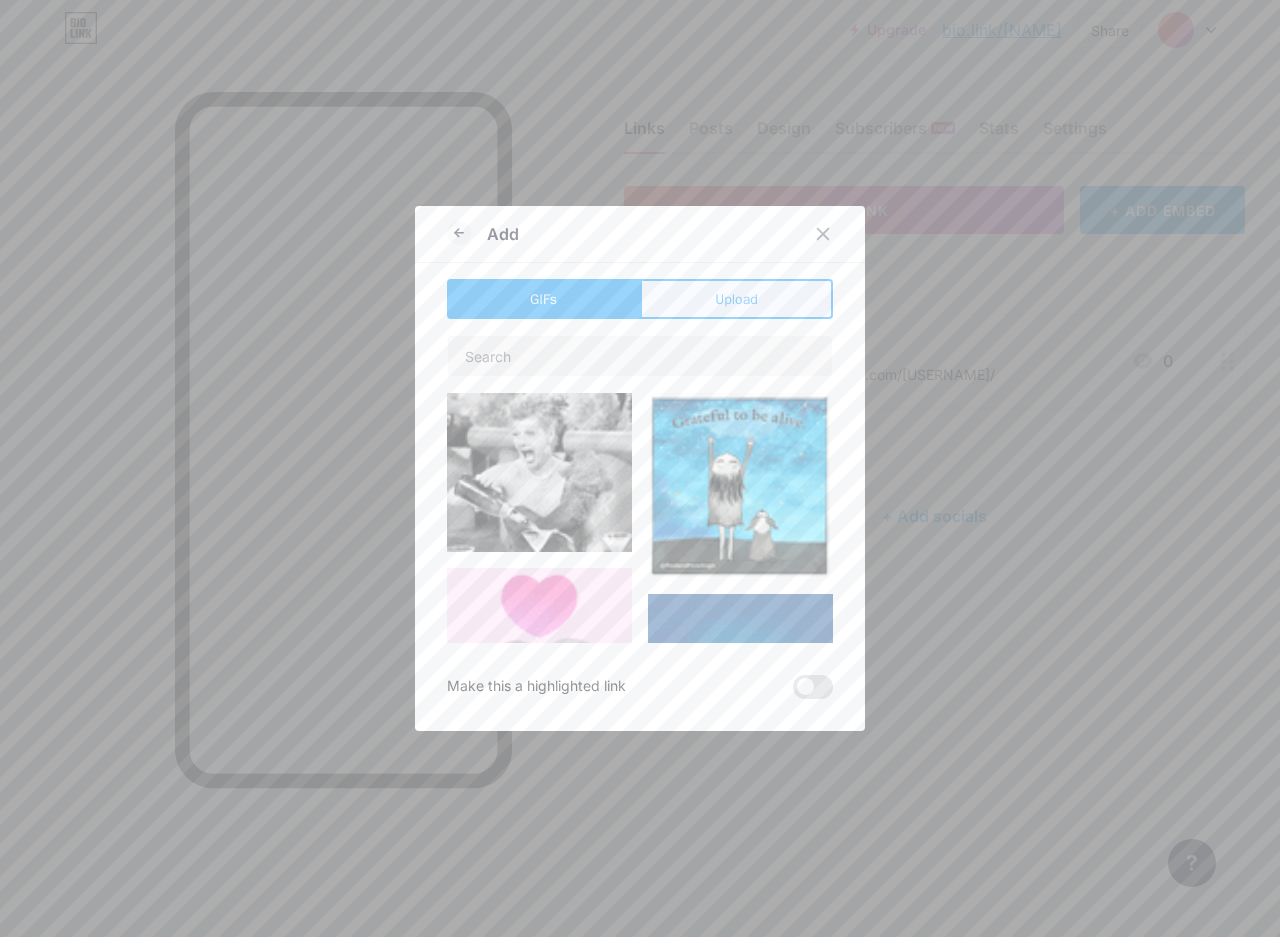 click on "Upload" at bounding box center [736, 299] 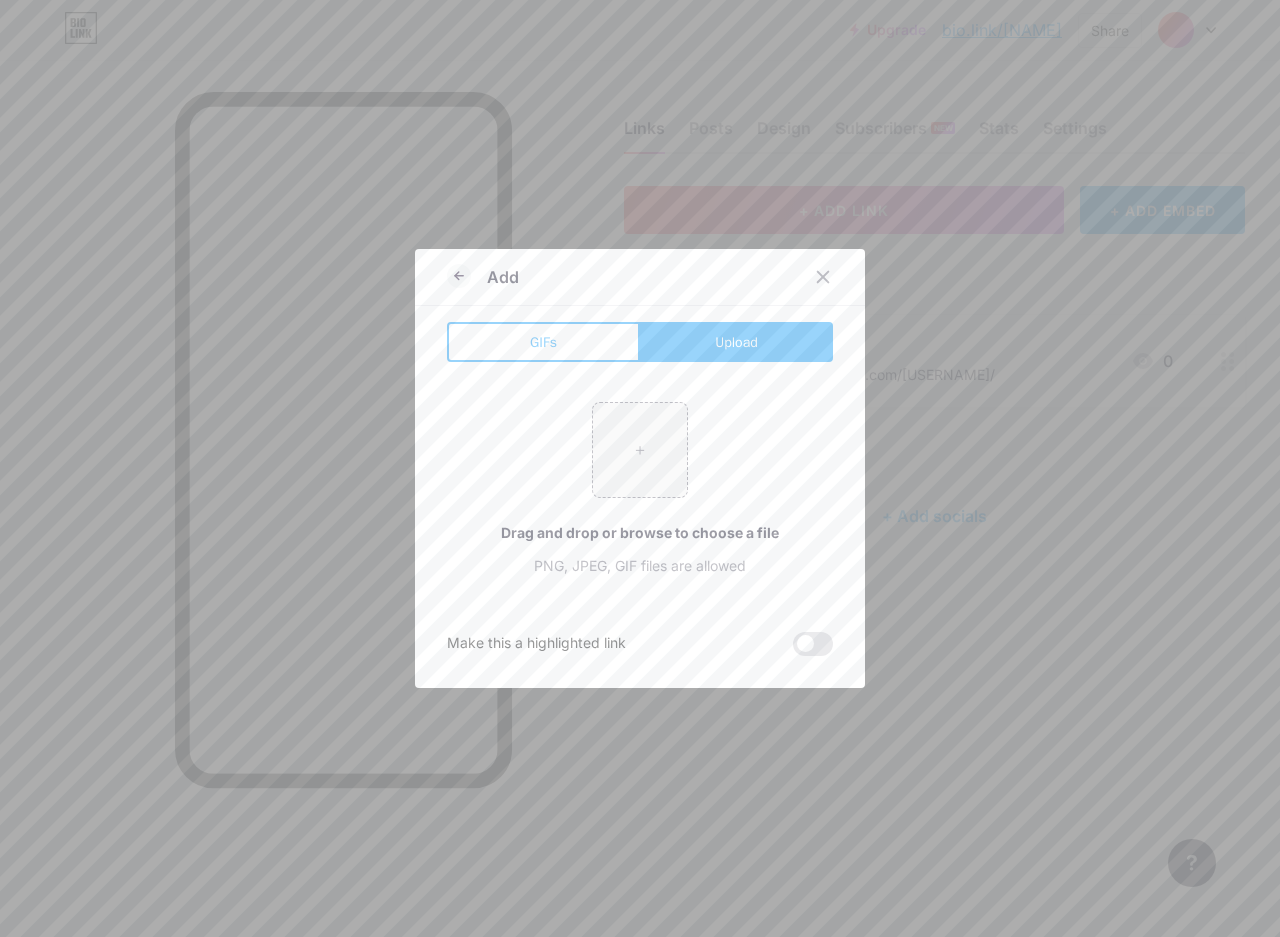 click on "+       Drag and drop or browse to choose a file   PNG, JPEG, GIF files are allowed" at bounding box center [640, 489] 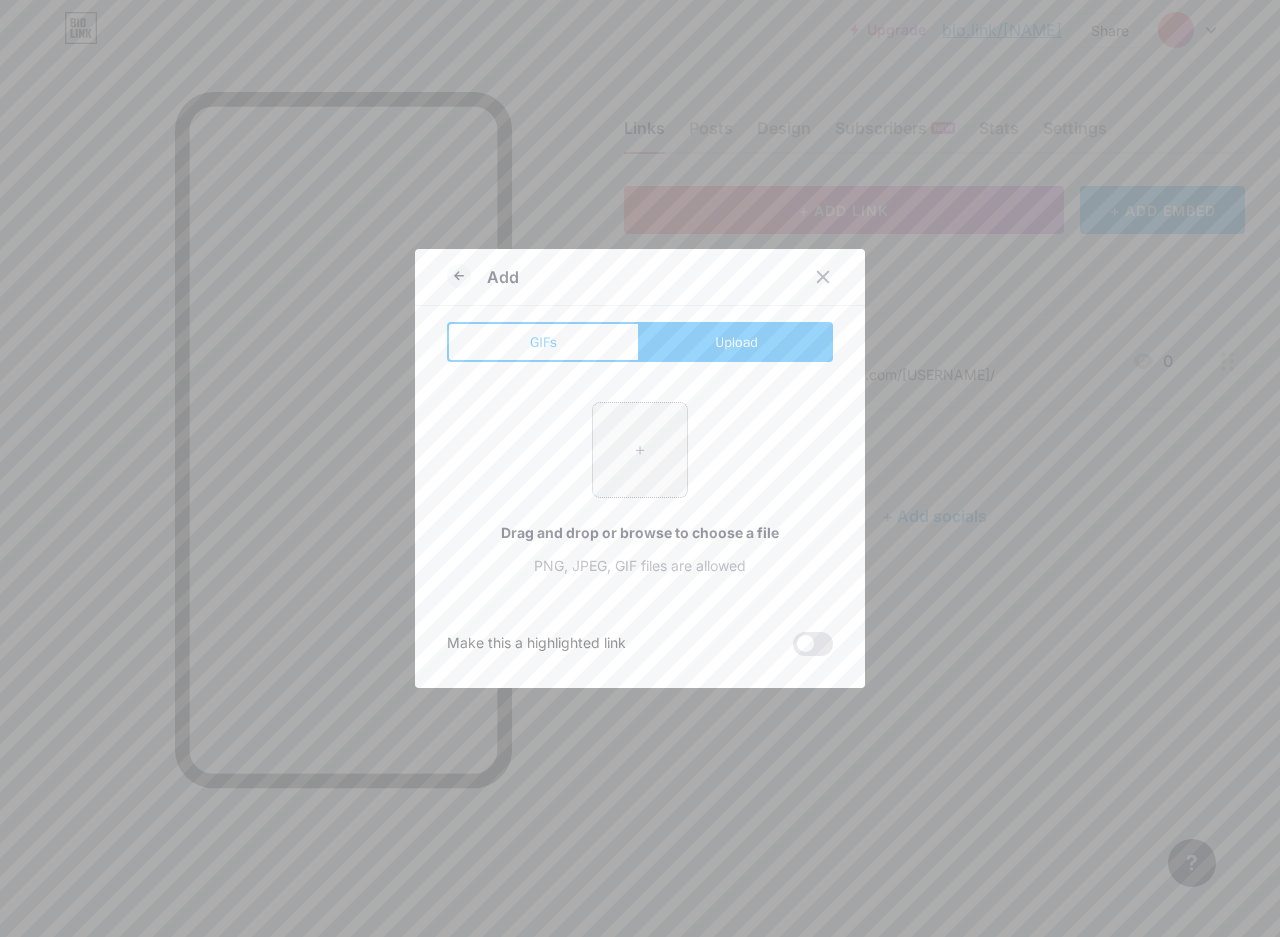 click at bounding box center (640, 450) 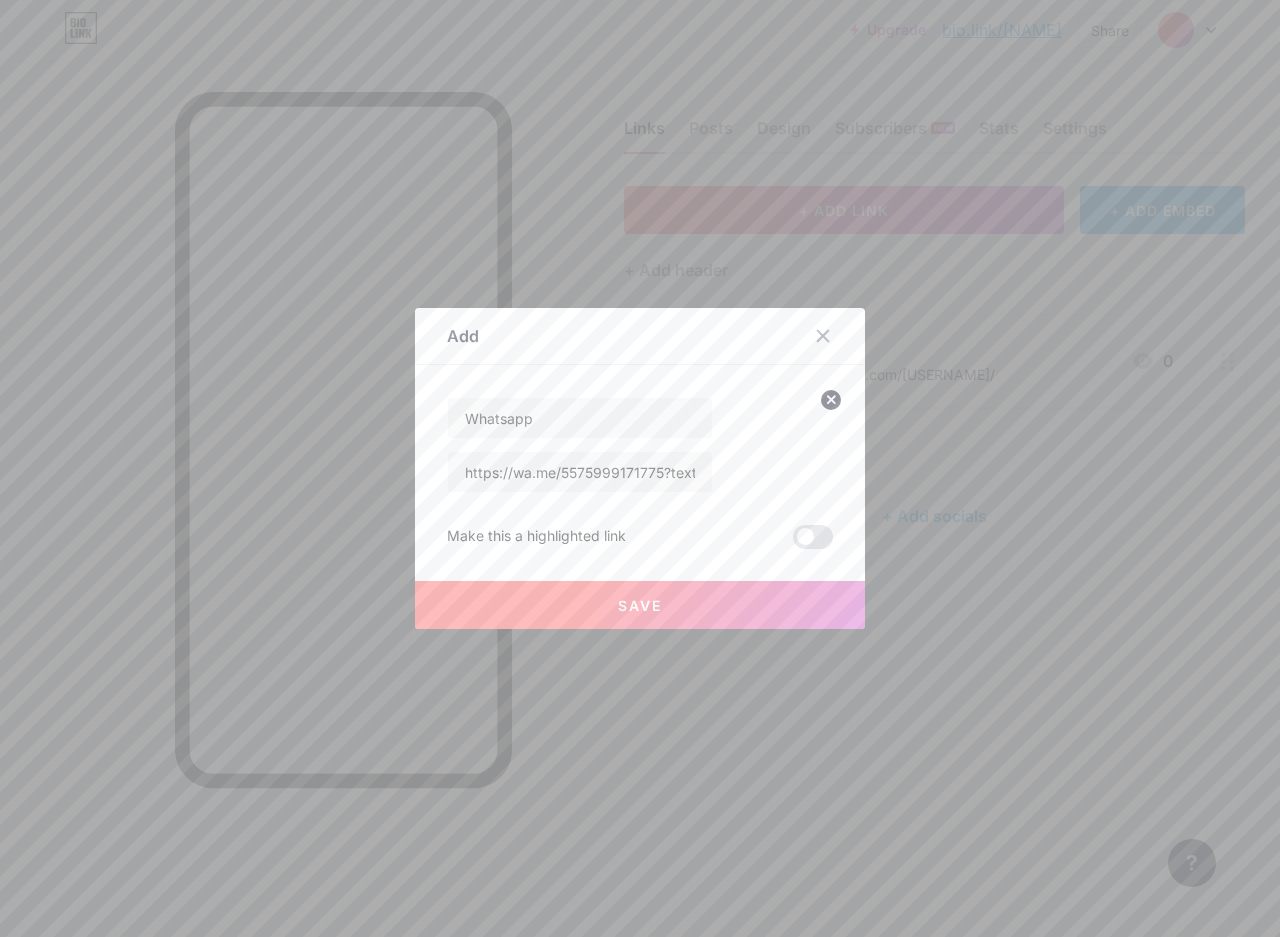 click on "Save" at bounding box center (640, 605) 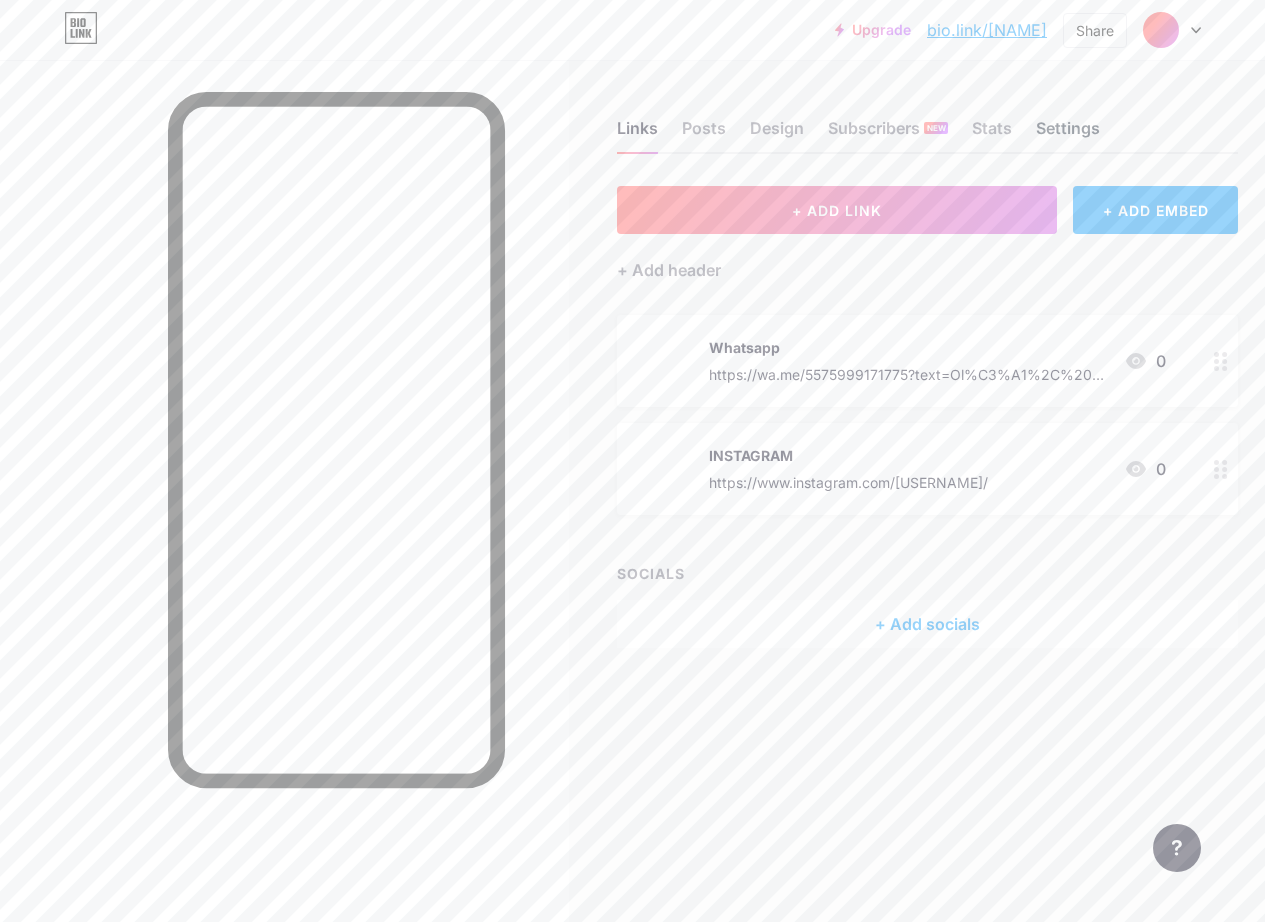 click on "Settings" at bounding box center (1068, 134) 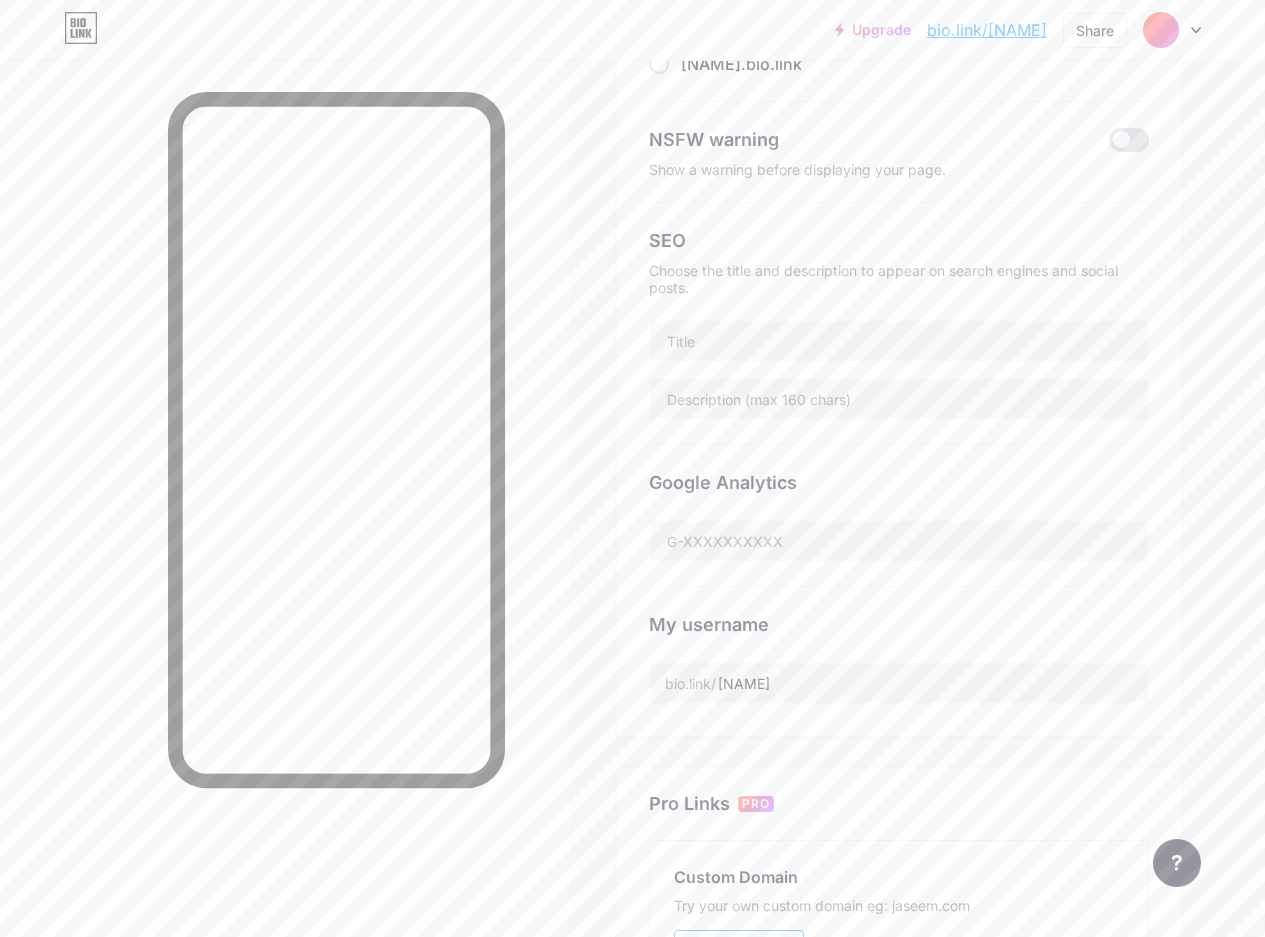 scroll, scrollTop: 600, scrollLeft: 0, axis: vertical 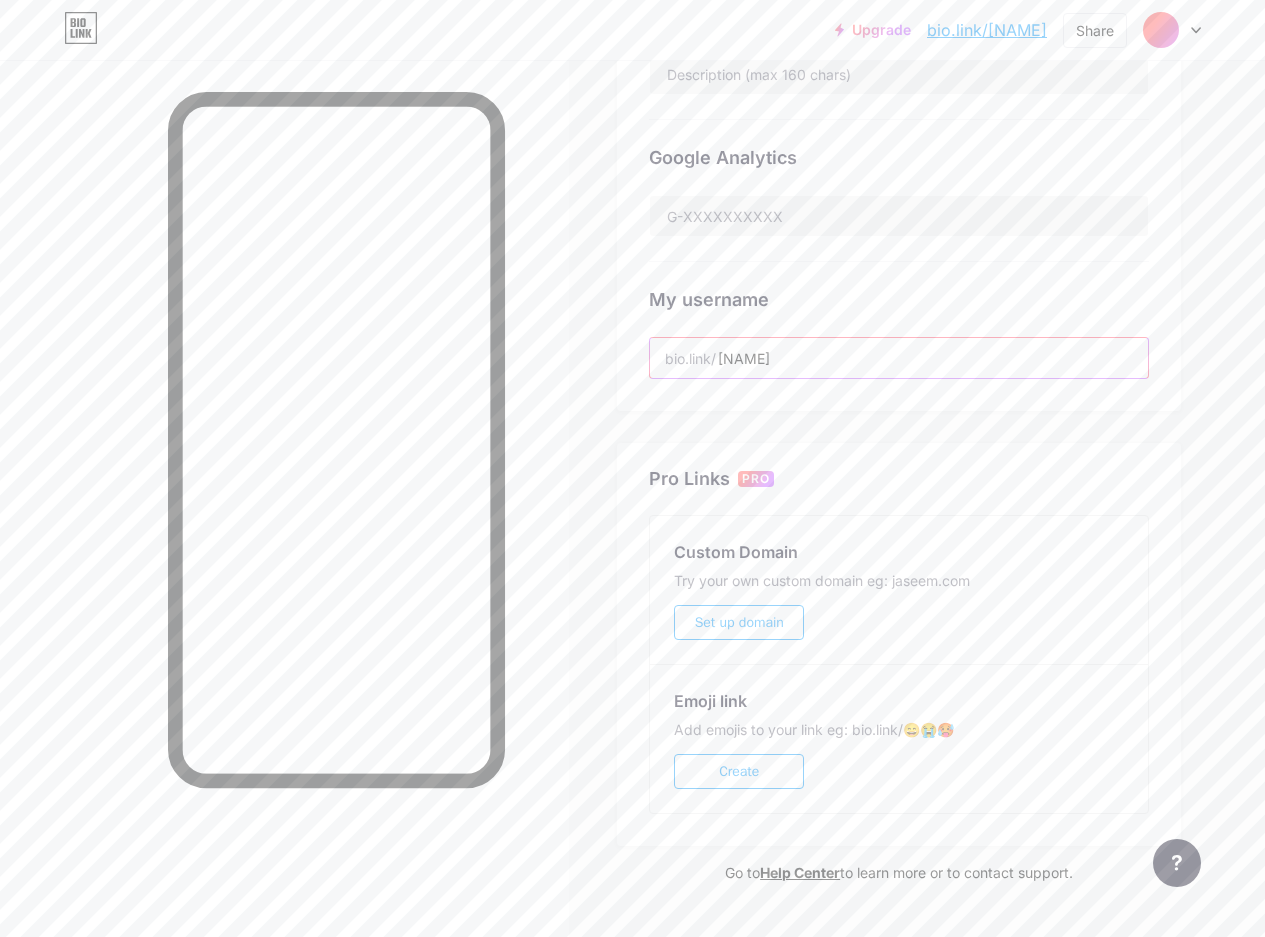 drag, startPoint x: 801, startPoint y: 350, endPoint x: 701, endPoint y: 345, distance: 100.12492 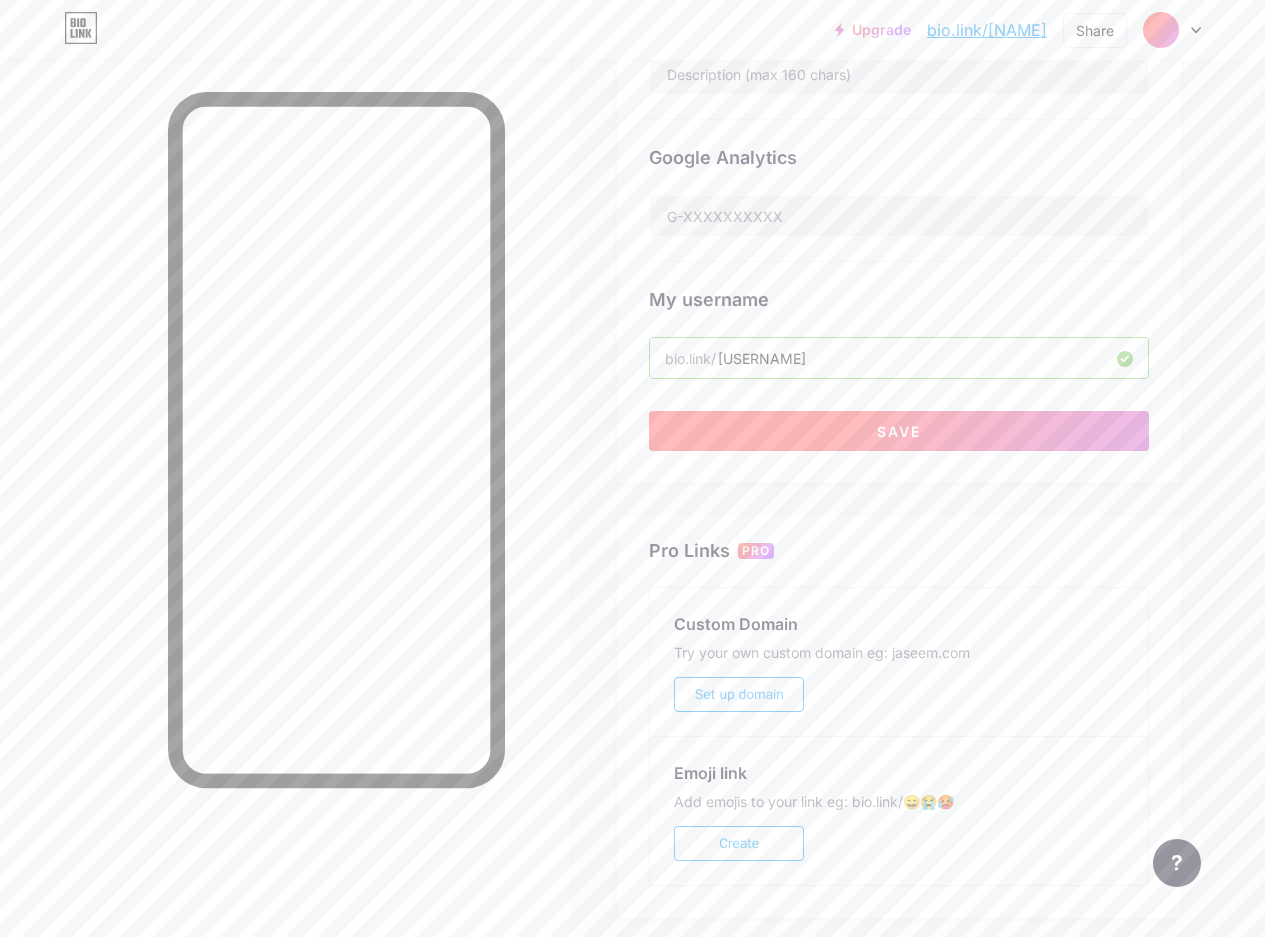 type on "[USERNAME]" 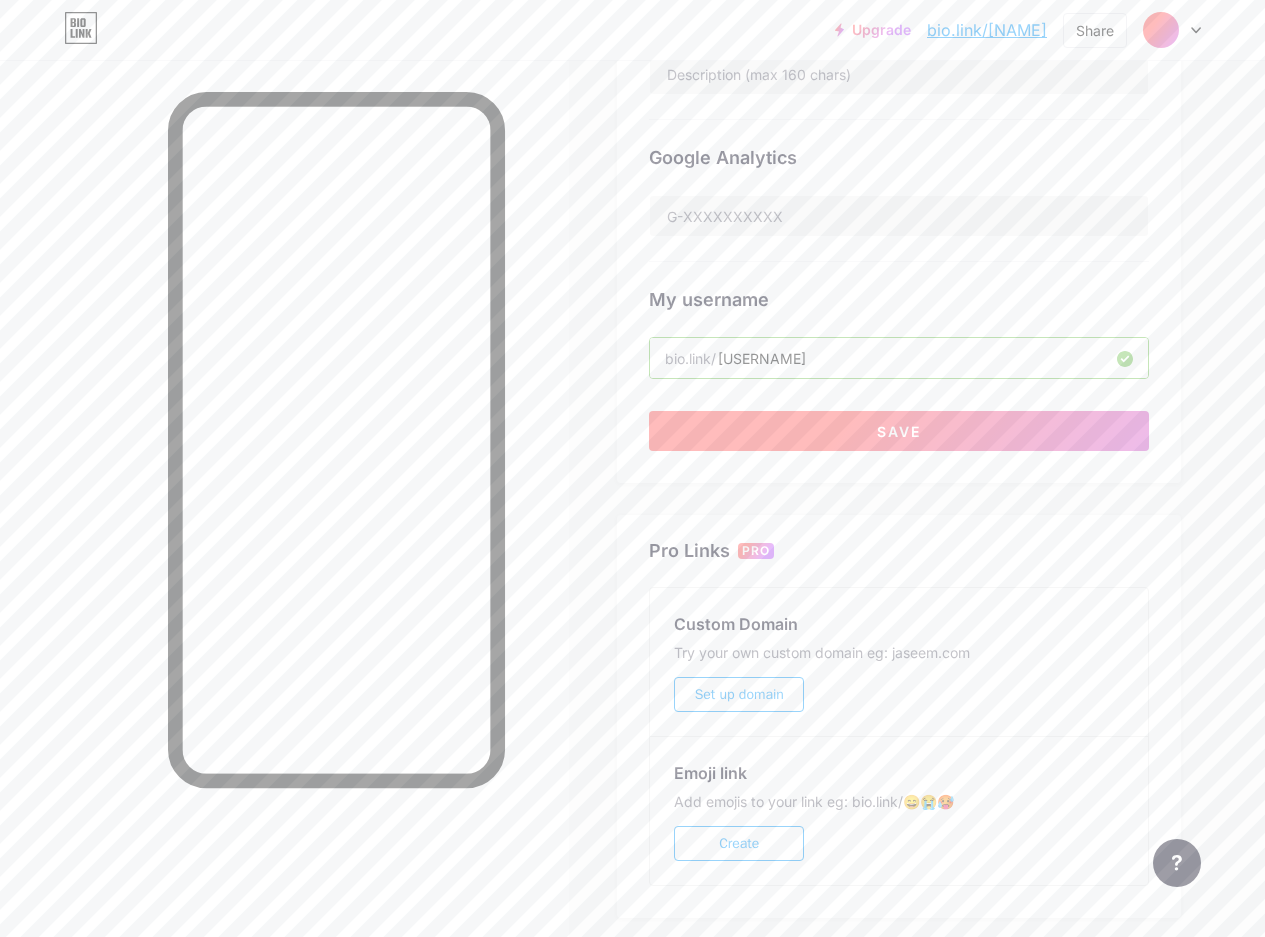 click on "Save" at bounding box center [899, 431] 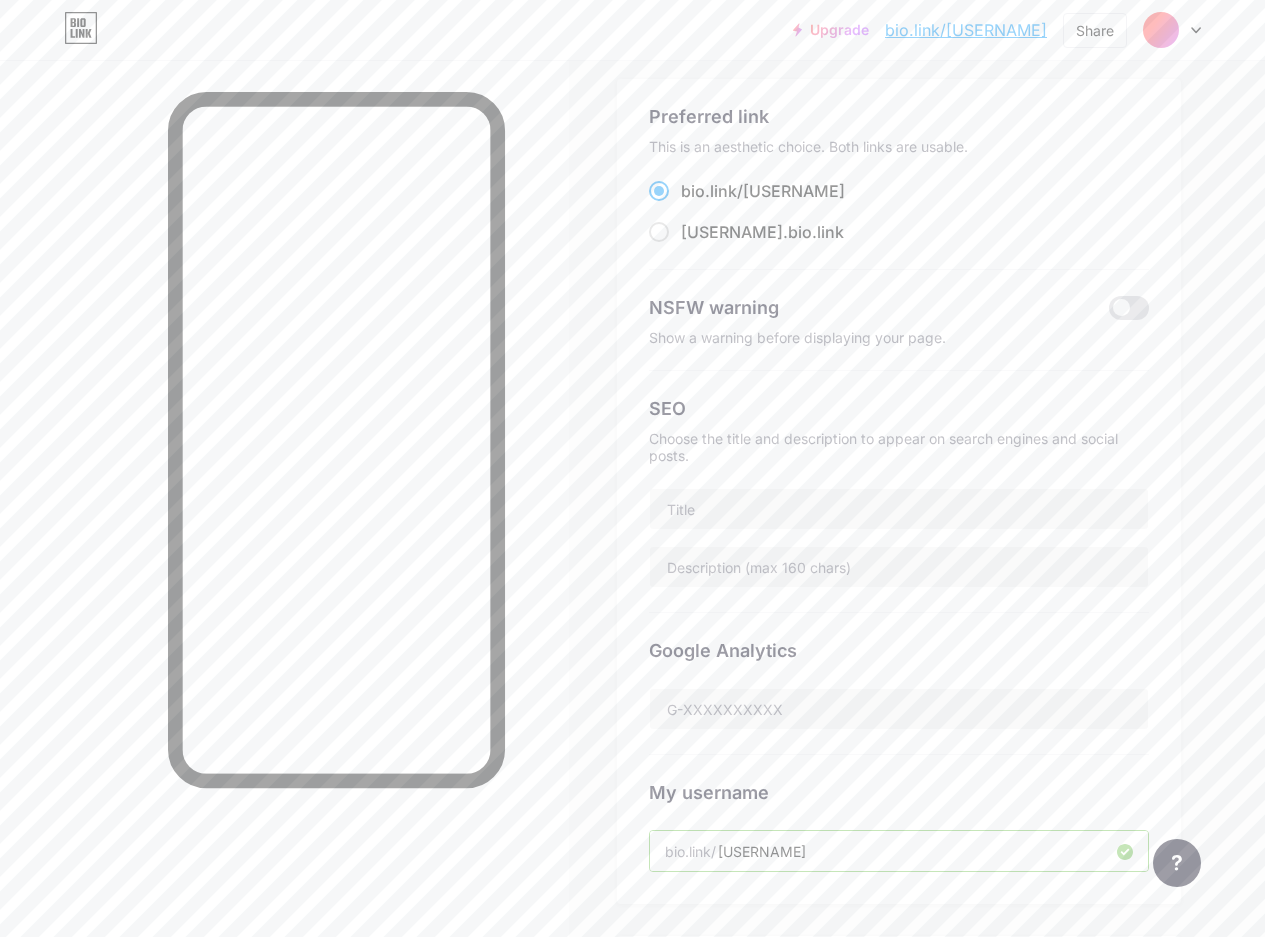scroll, scrollTop: 0, scrollLeft: 0, axis: both 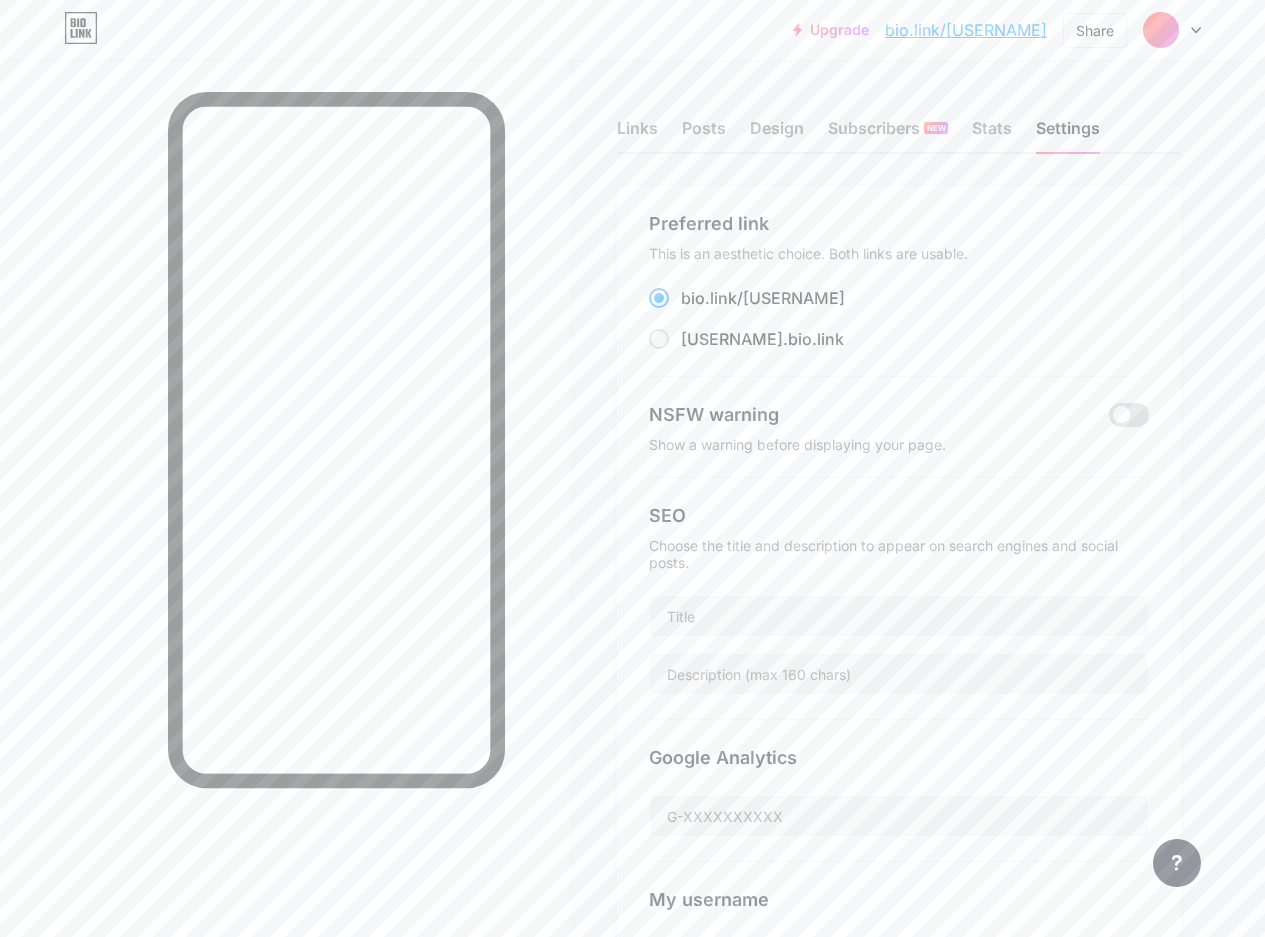 click at bounding box center (1172, 30) 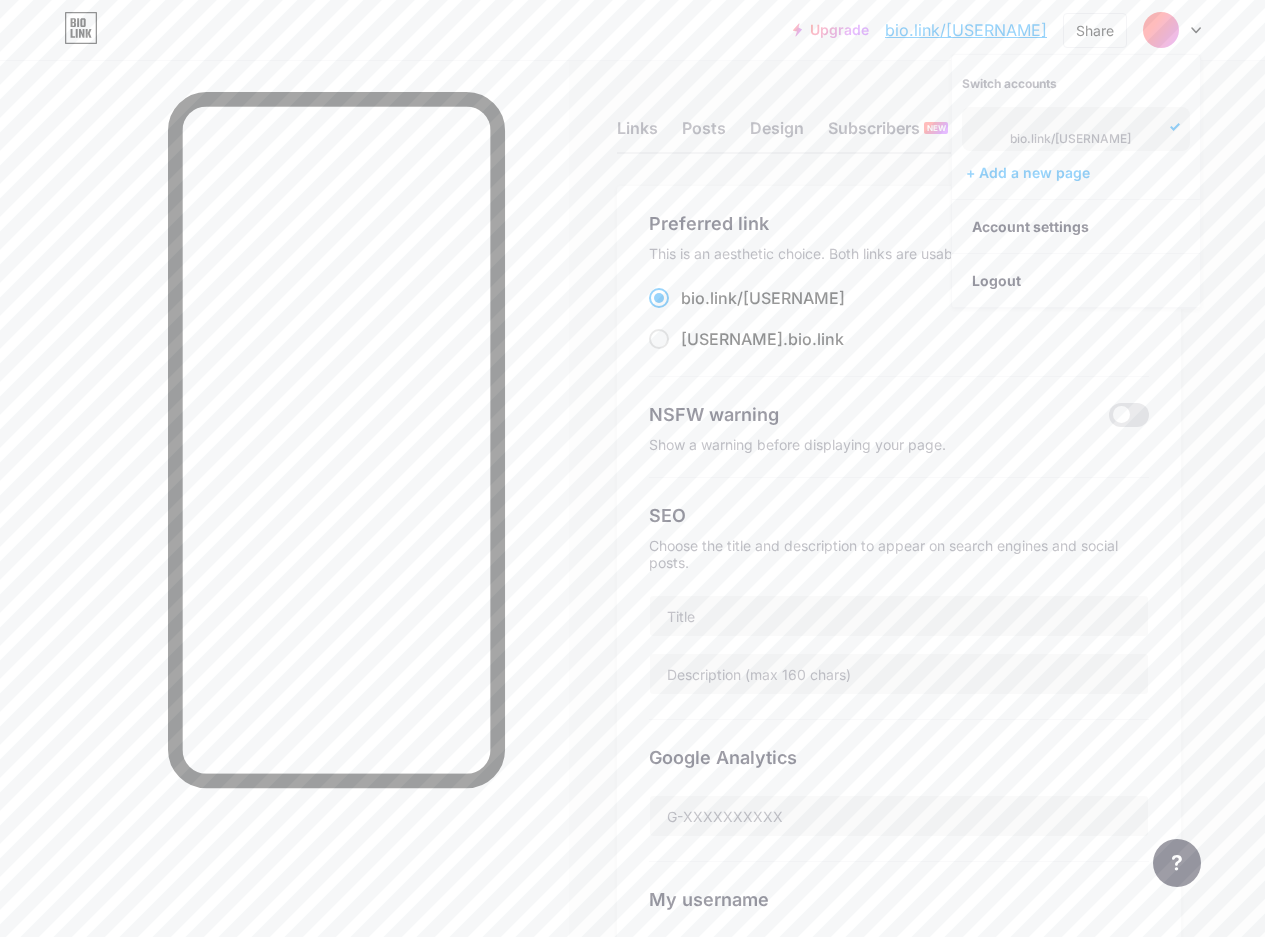 click on "Links
Posts
Design
Subscribers
NEW
Stats
Settings     Preferred link   This is an aesthetic choice. Both links are usable.
bio.link/ [USERNAME]       [USERNAME] .bio.link
NSFW warning       Show a warning before displaying your page.     SEO   Choose the title and description to appear on search engines and social posts.           Google Analytics       My username   bio.link/   [USERNAME]             Pro Links   PRO   Custom Domain   Try your own custom domain eg: jaseem.com   Set
up domain             Emoji link   Add emojis to your link eg: bio.link/😄😭🥵   Create
Go to  Help Center  to learn more or to contact support.   Changes saved           Feature requests             Help center         Contact support" at bounding box center (632, 821) 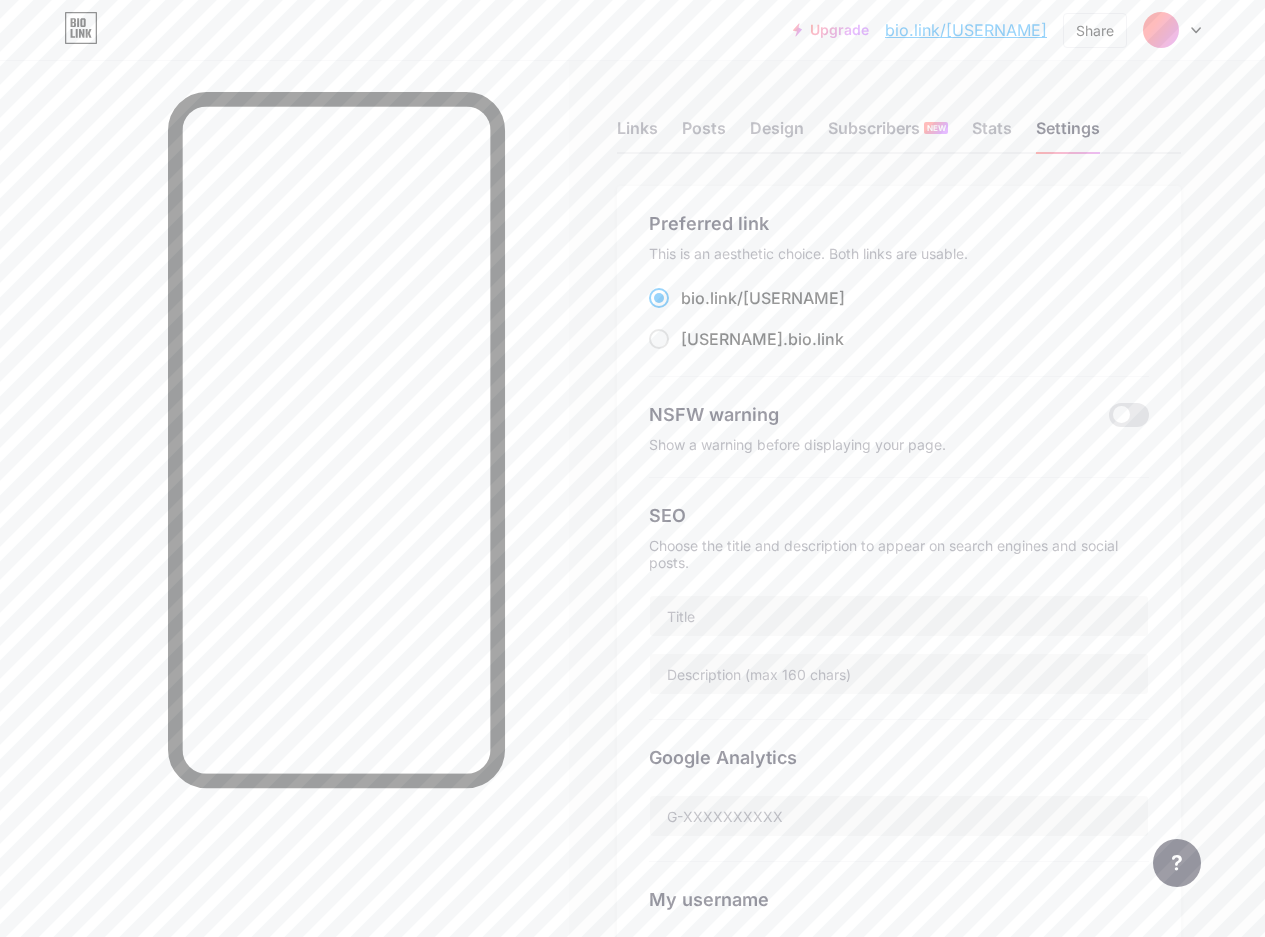 click on "bio.link/[USERNAME]" at bounding box center (966, 30) 